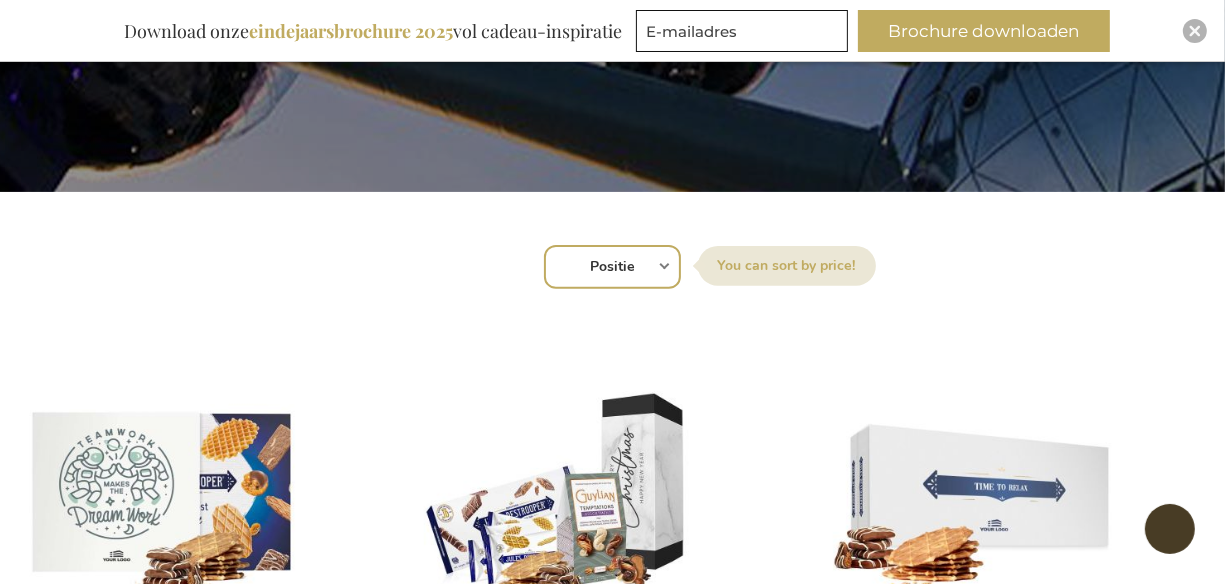scroll, scrollTop: 728, scrollLeft: 0, axis: vertical 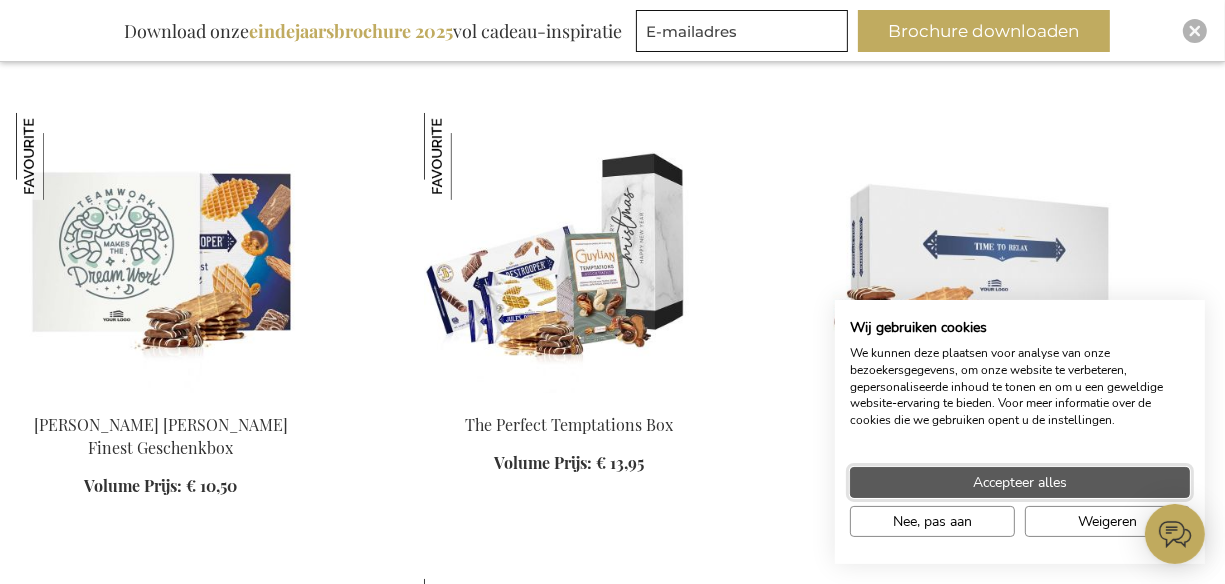 click on "Accepteer alles" at bounding box center (1020, 482) 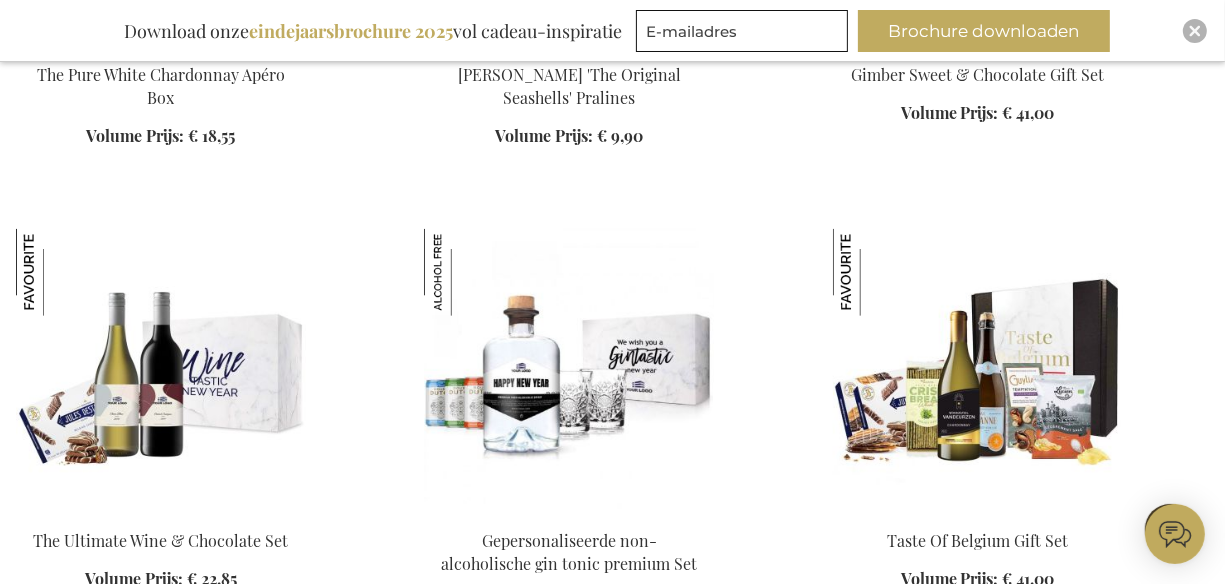 scroll, scrollTop: 2113, scrollLeft: 0, axis: vertical 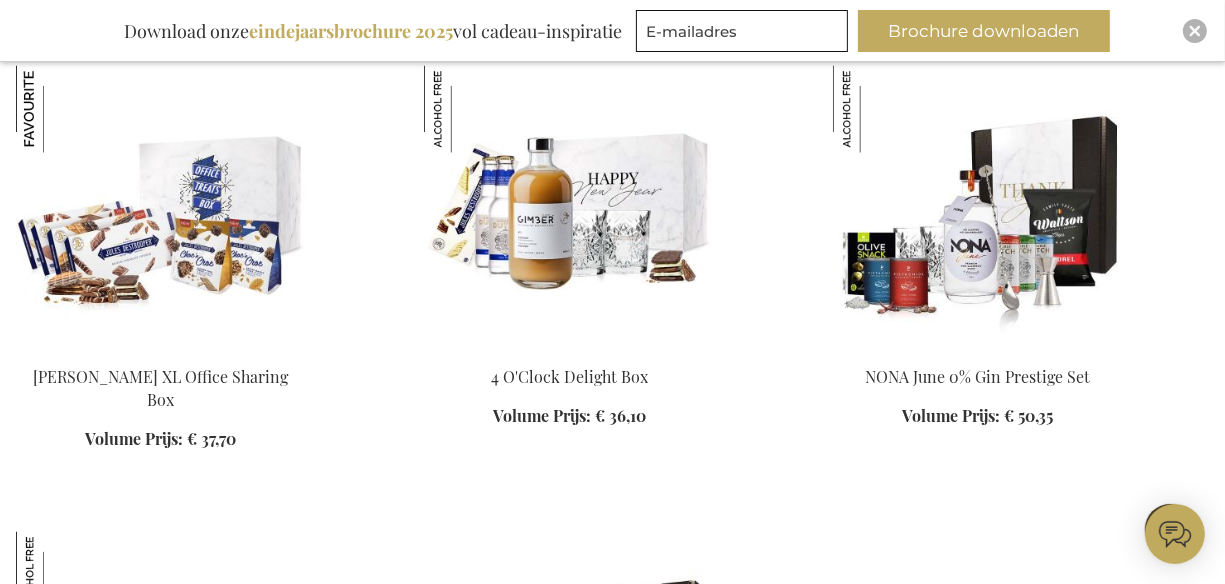 click at bounding box center (161, 205) 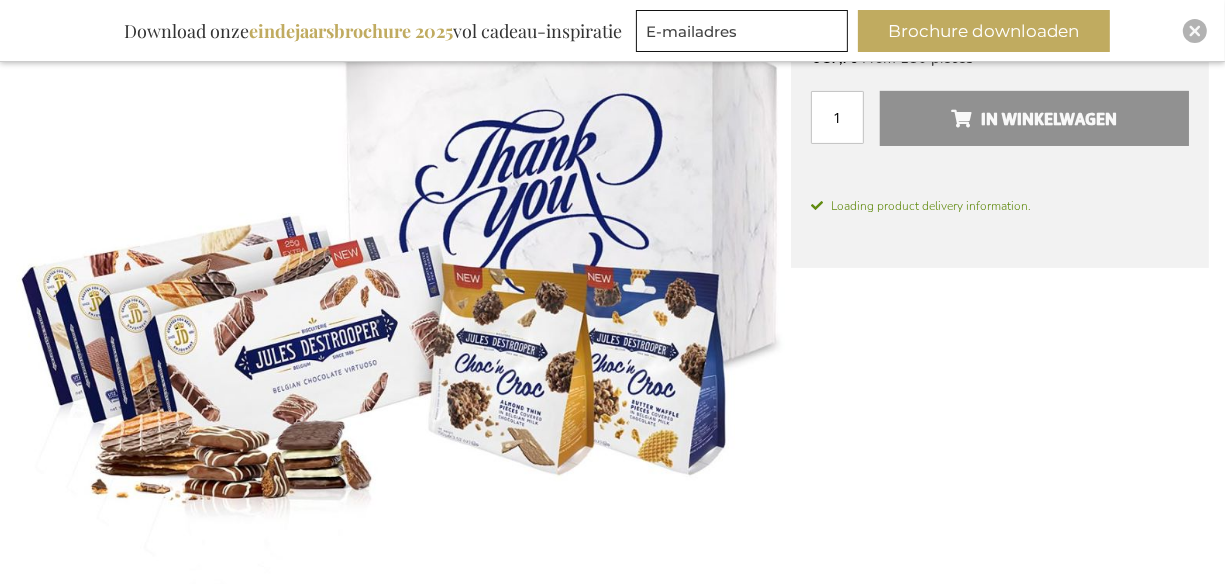 scroll, scrollTop: 473, scrollLeft: 0, axis: vertical 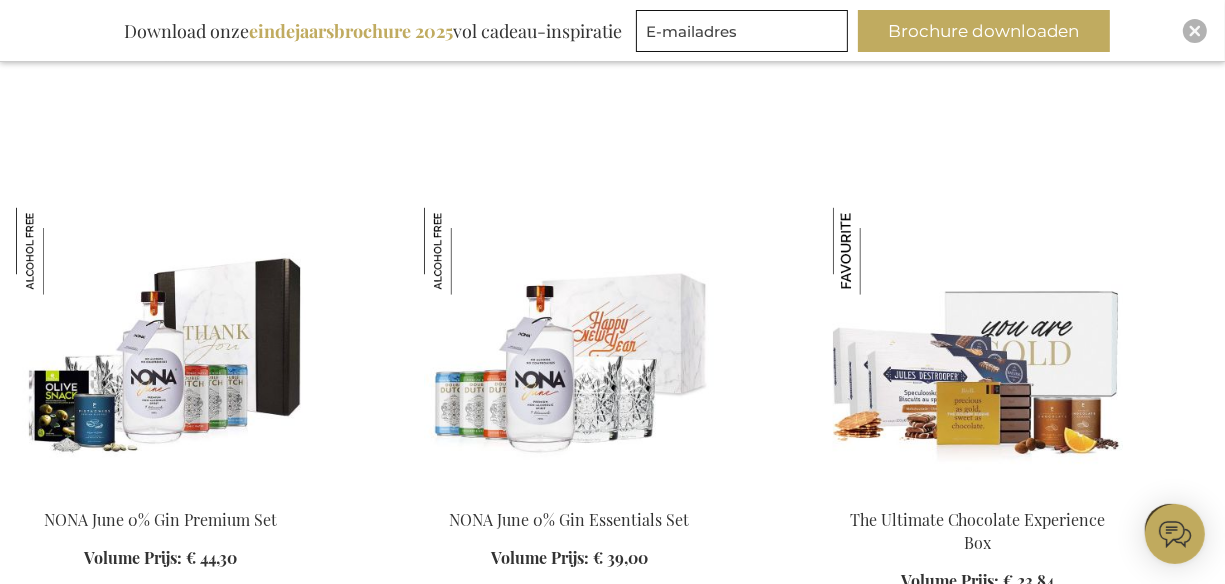 click at bounding box center [978, 348] 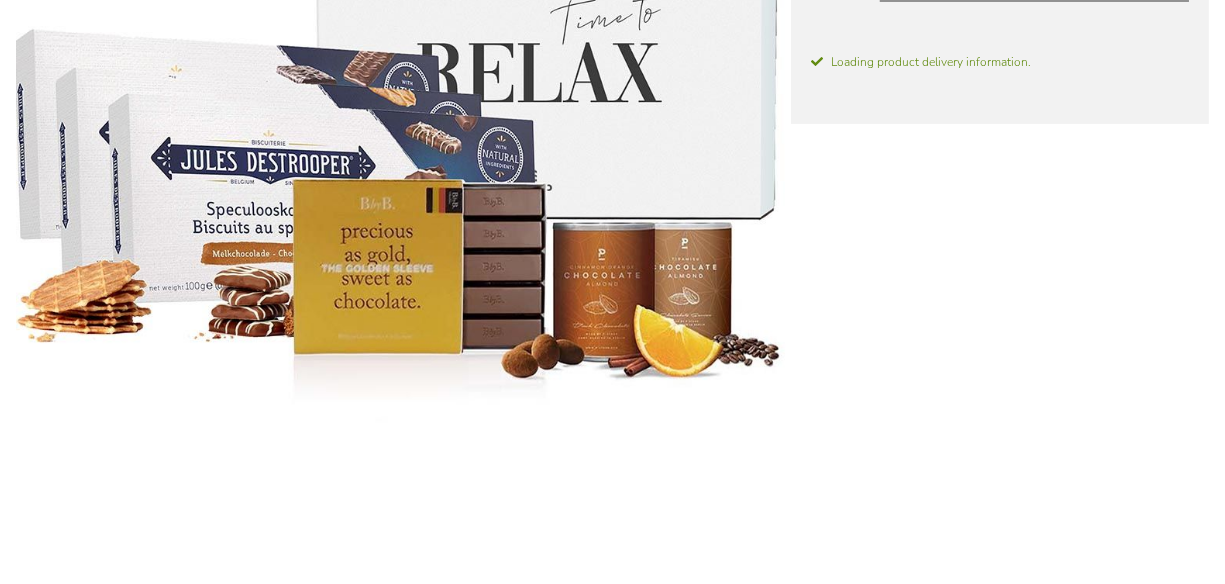 scroll, scrollTop: 391, scrollLeft: 0, axis: vertical 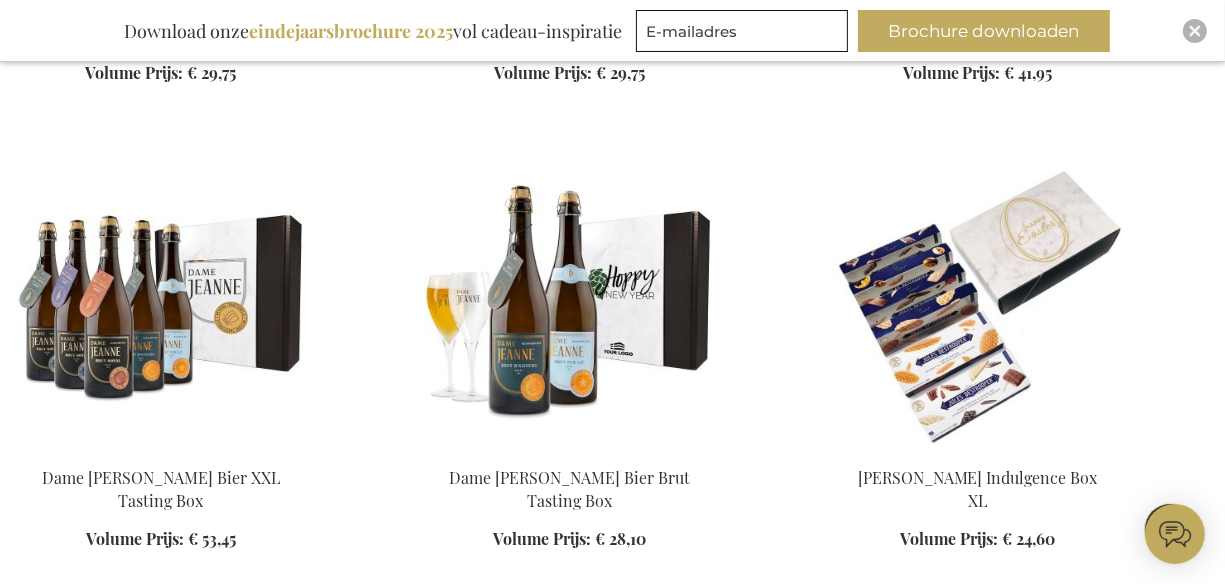 click at bounding box center [978, 306] 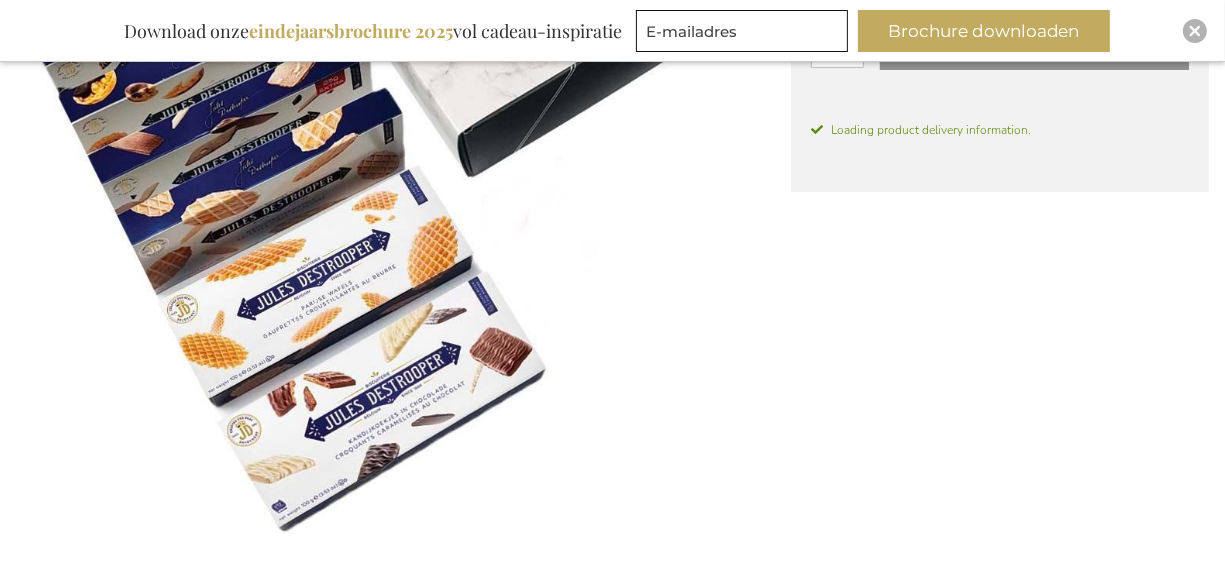scroll, scrollTop: 372, scrollLeft: 0, axis: vertical 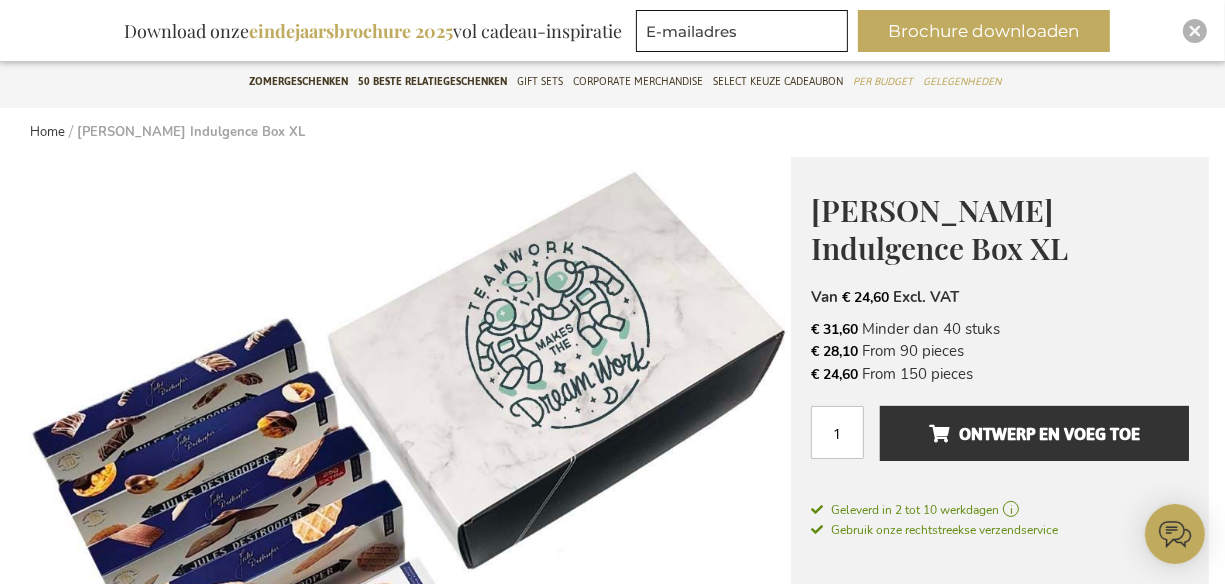 click at bounding box center (403, 544) 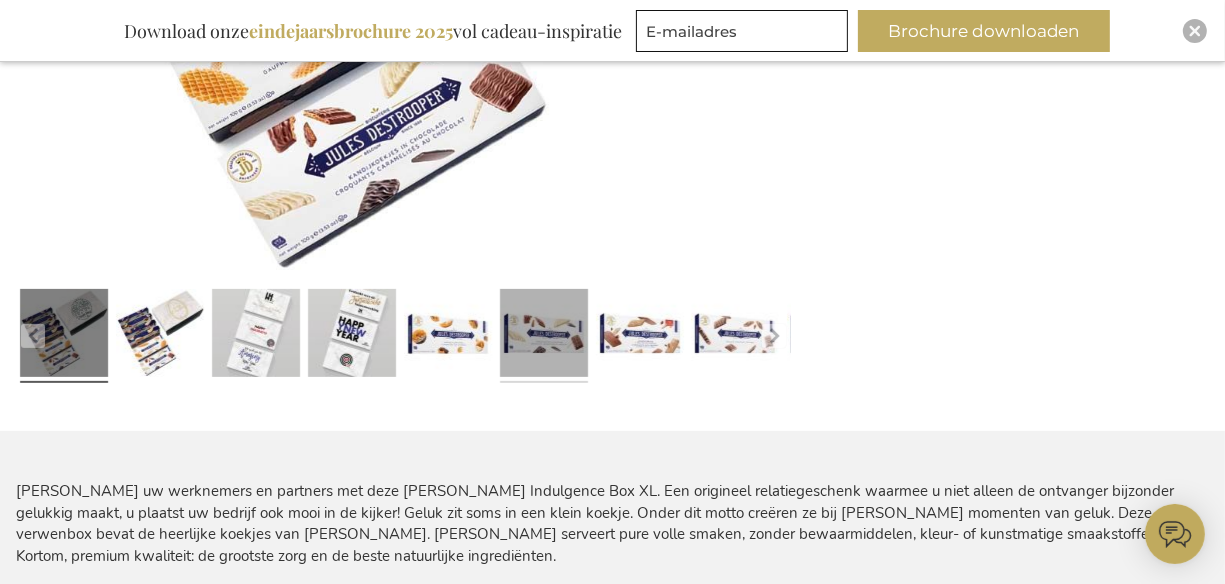 scroll, scrollTop: 784, scrollLeft: 0, axis: vertical 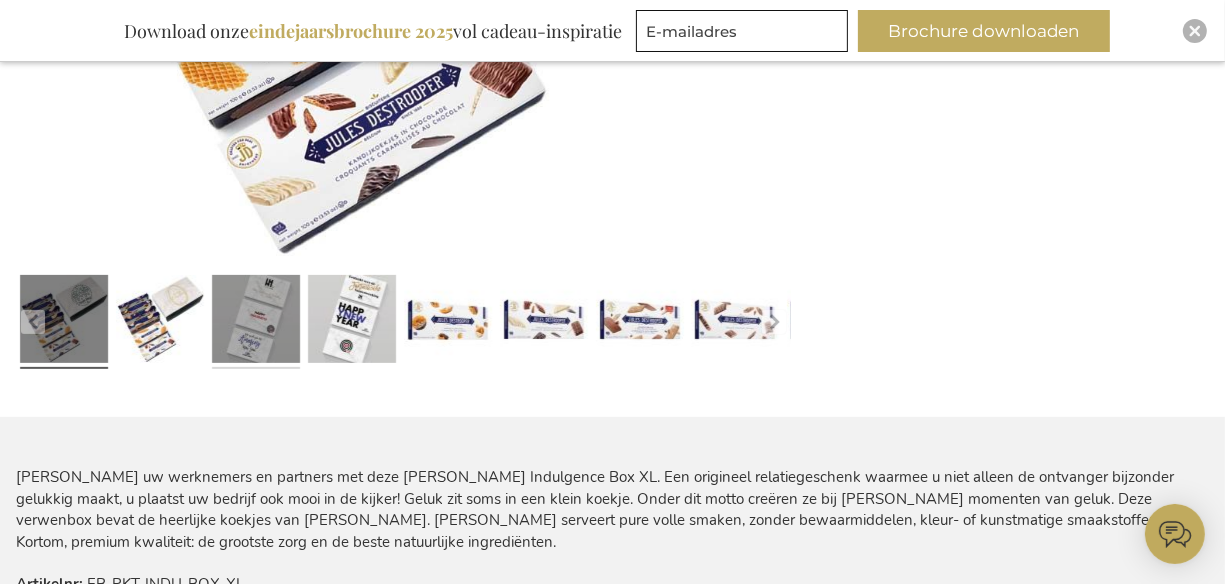 click at bounding box center (256, 322) 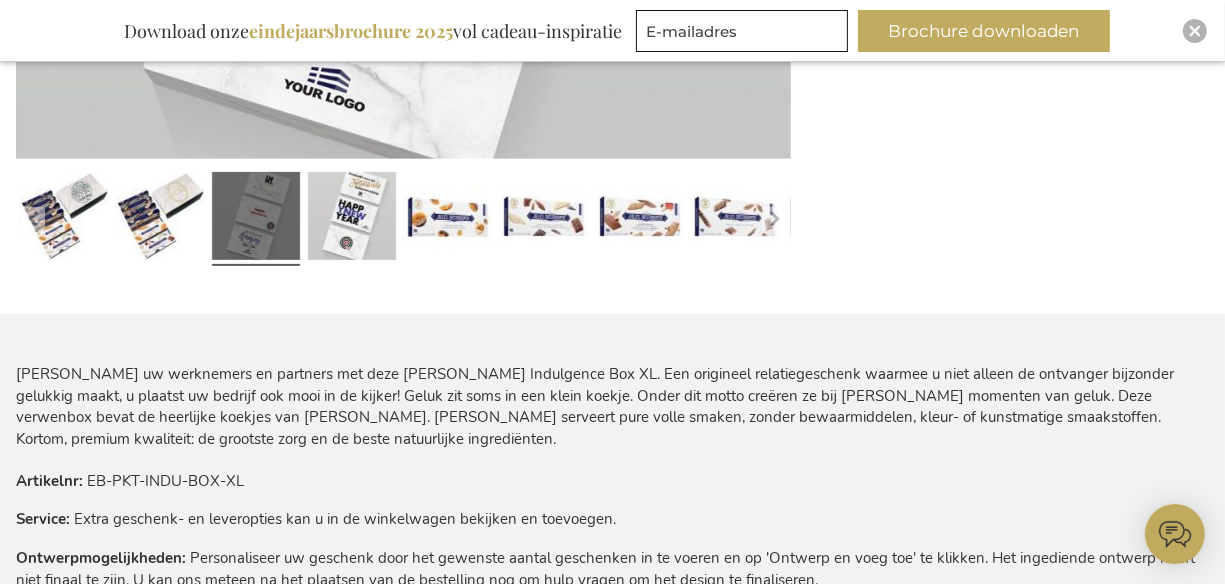 scroll, scrollTop: 930, scrollLeft: 0, axis: vertical 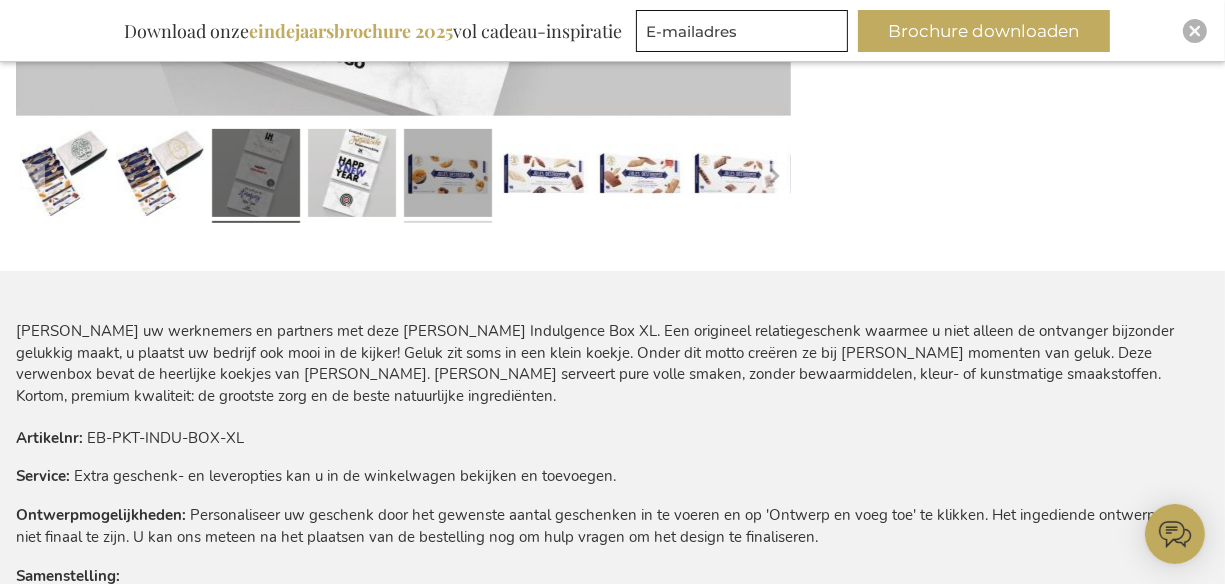 click at bounding box center [448, 176] 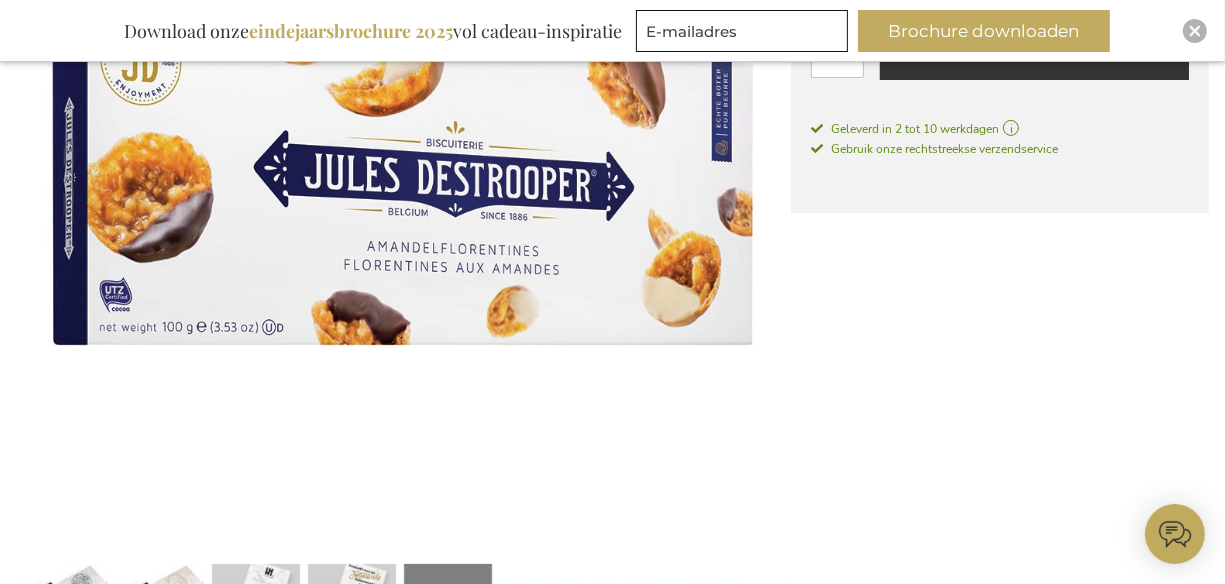 scroll, scrollTop: 452, scrollLeft: 0, axis: vertical 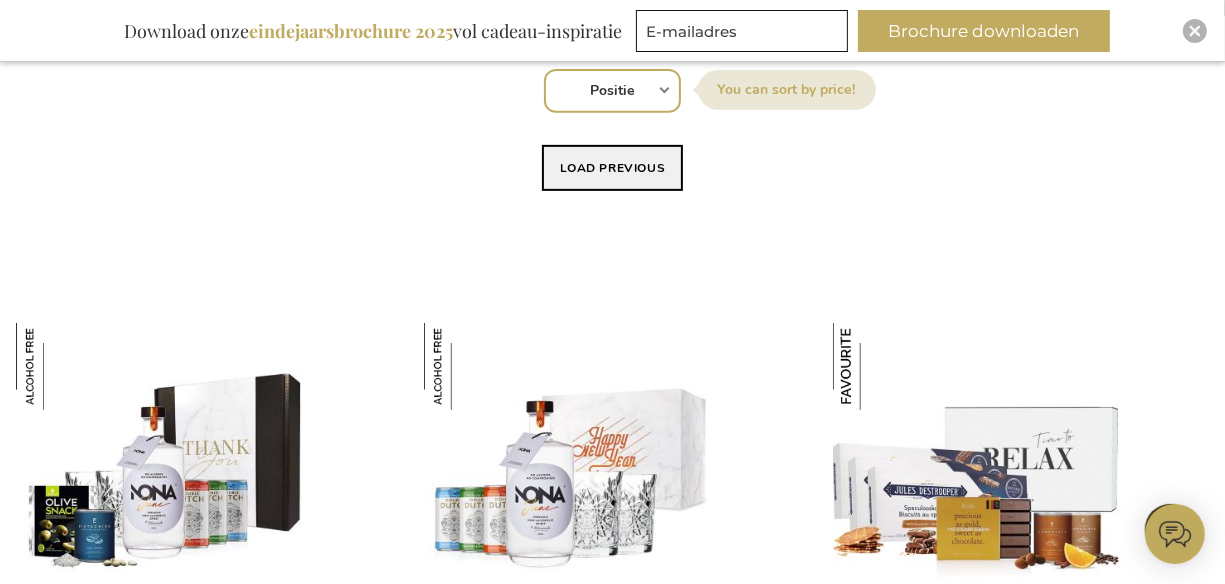 click on "Load previous" at bounding box center (613, 168) 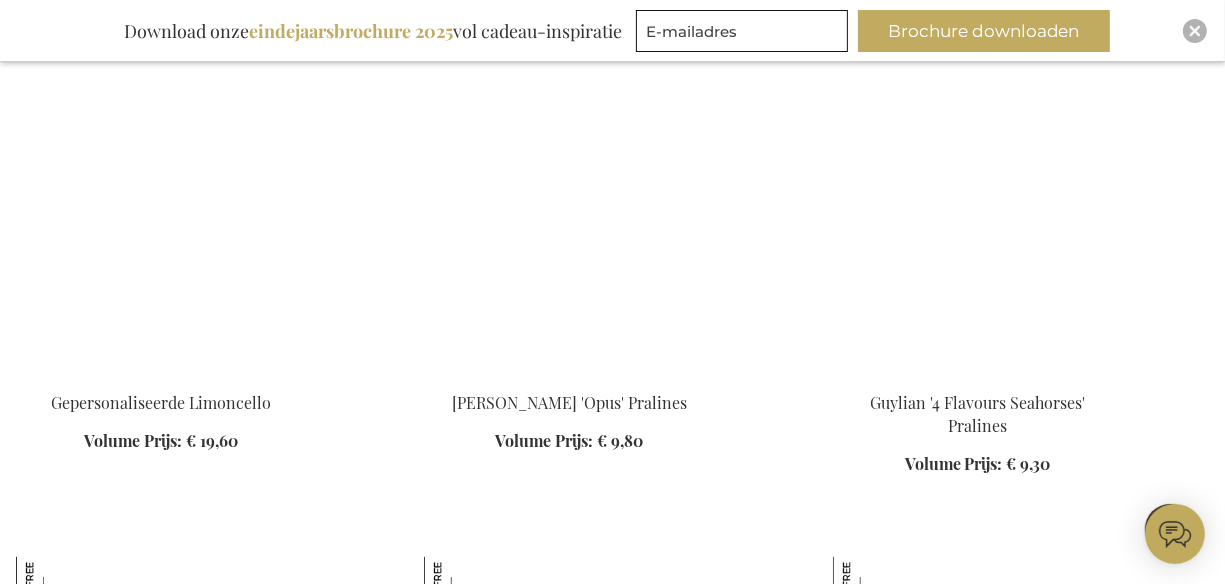 scroll, scrollTop: 1895, scrollLeft: 0, axis: vertical 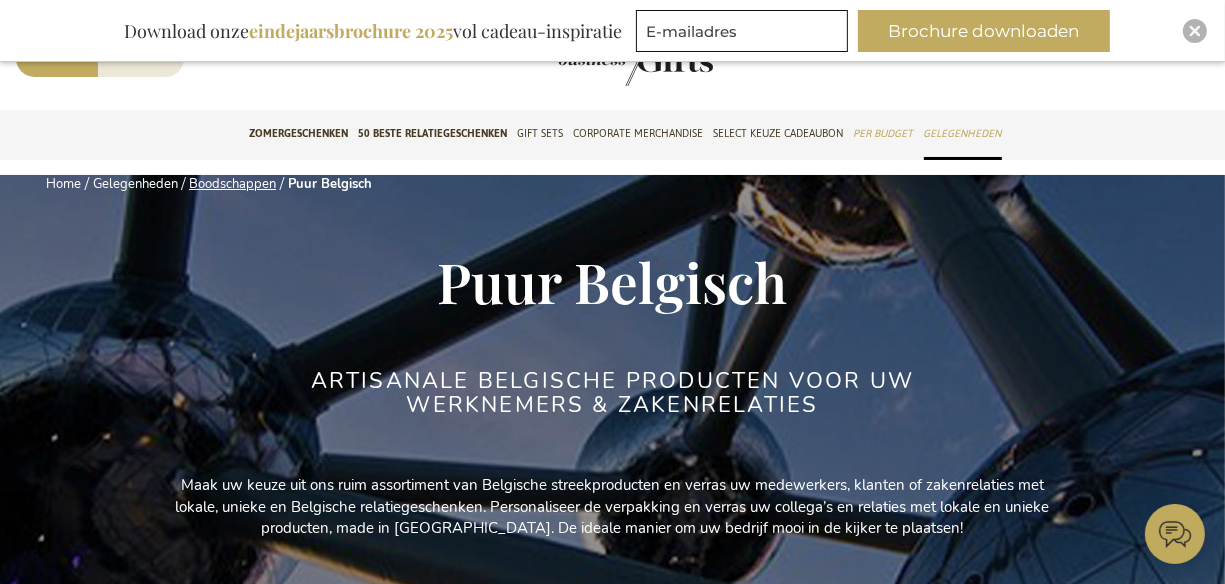 click on "Boodschappen" at bounding box center [232, 184] 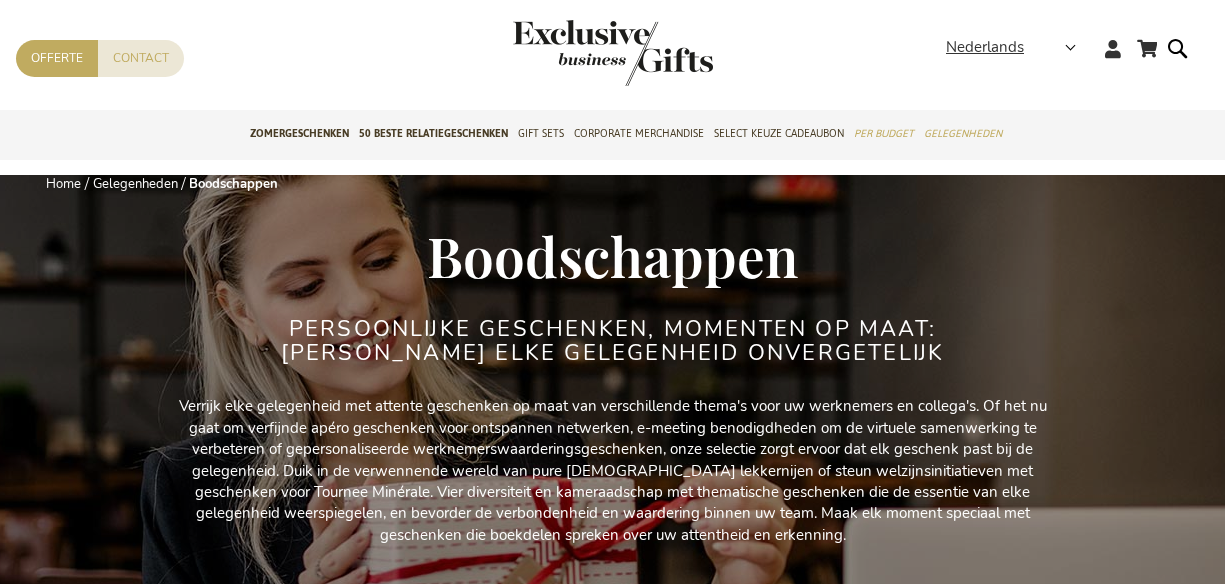 scroll, scrollTop: 0, scrollLeft: 0, axis: both 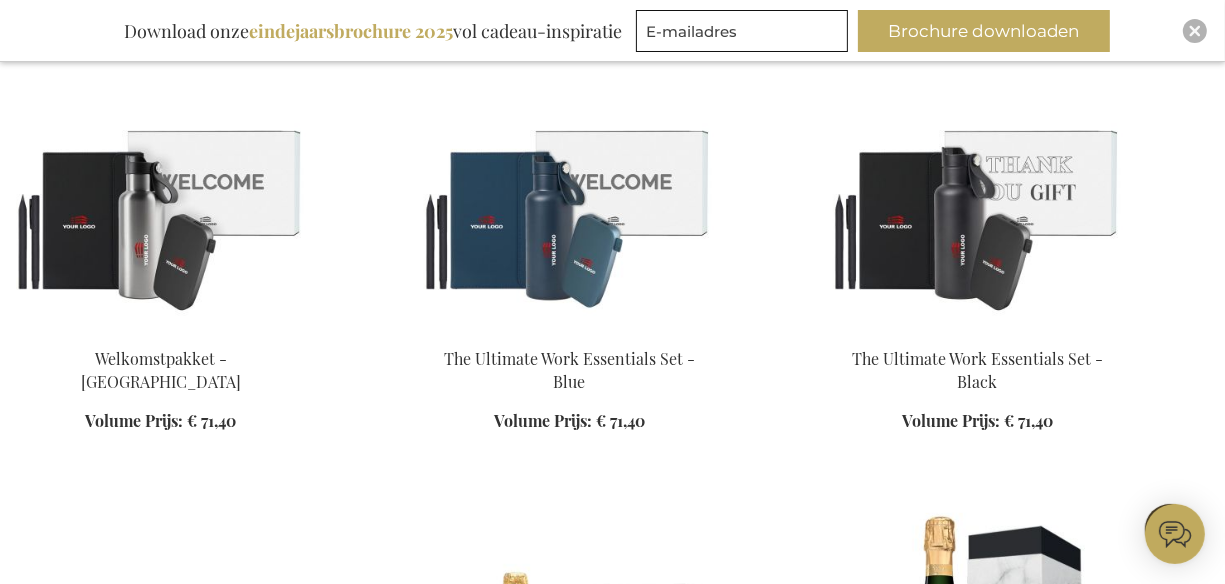 click at bounding box center [569, 187] 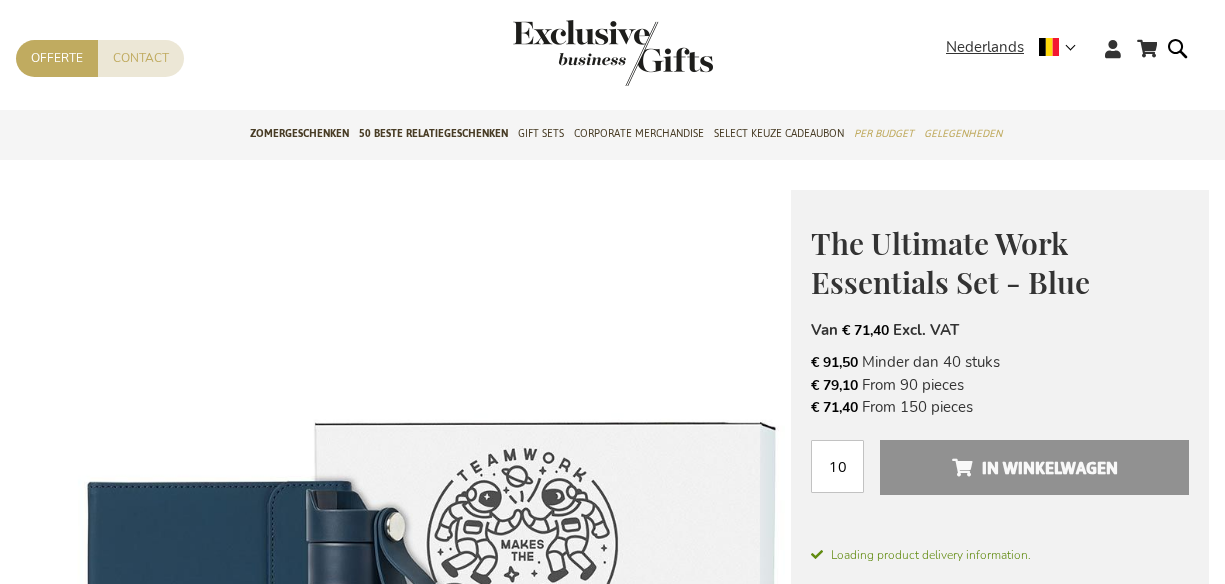 scroll, scrollTop: 0, scrollLeft: 0, axis: both 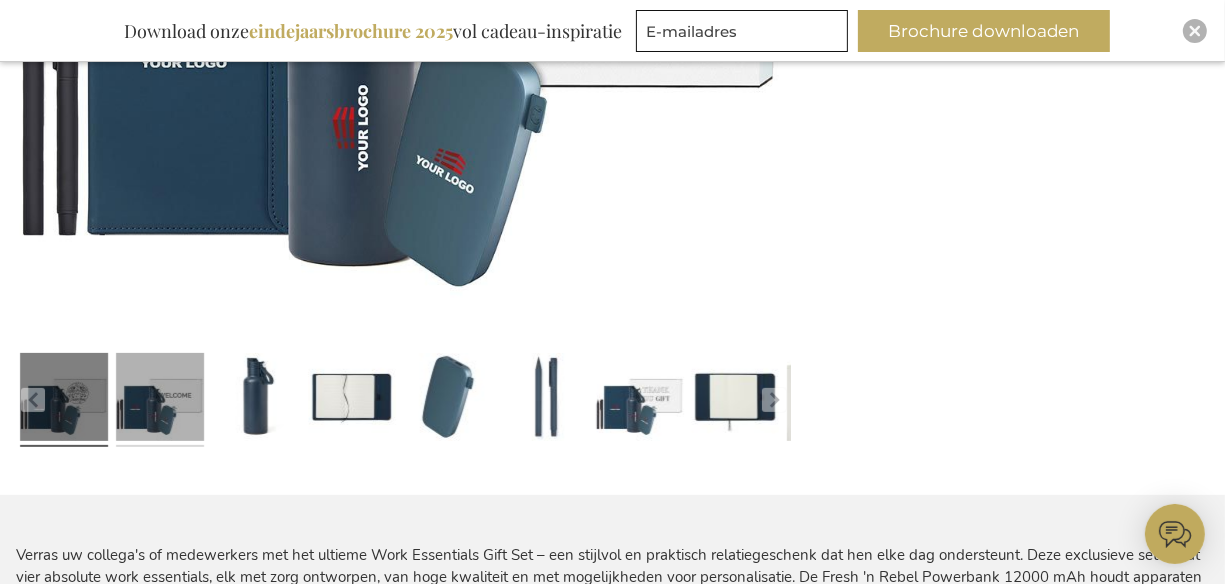 click at bounding box center [160, 400] 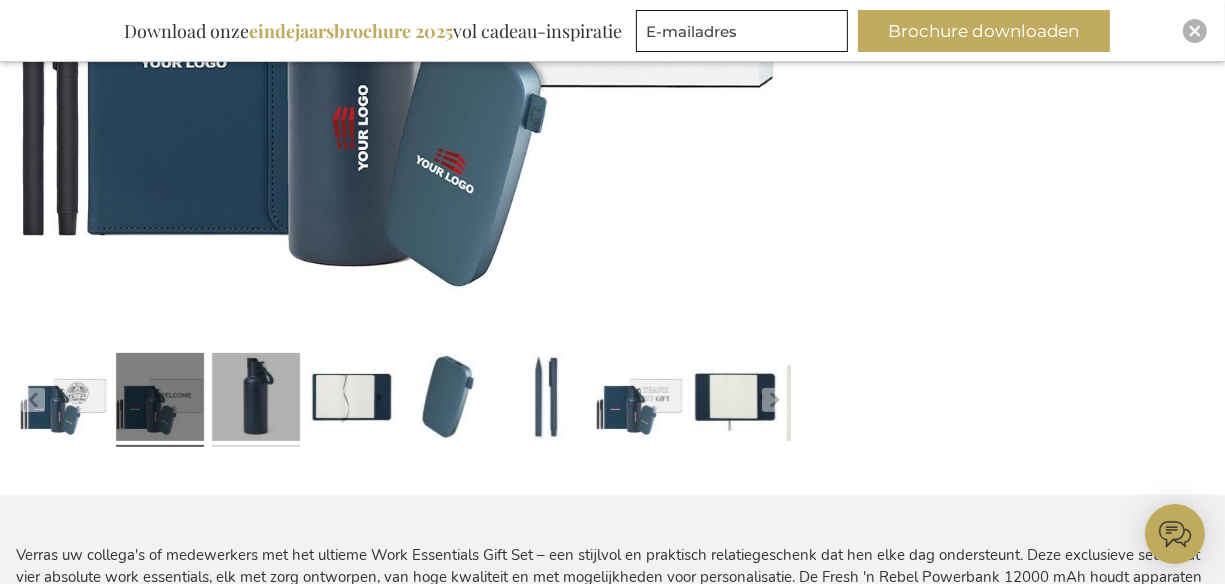 click at bounding box center (256, 400) 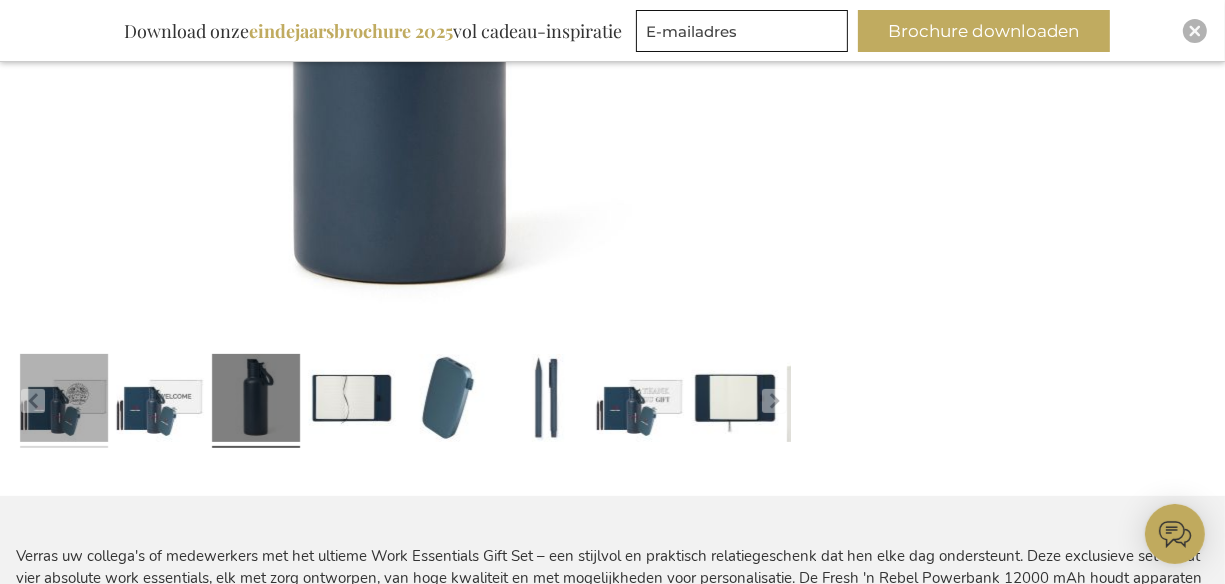 click at bounding box center [64, 401] 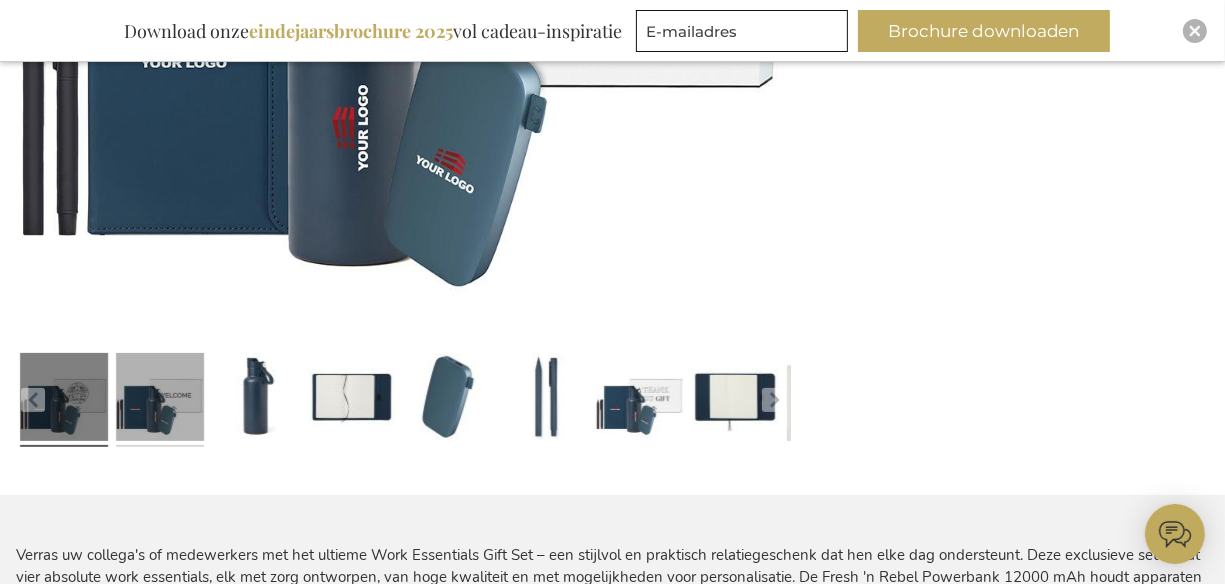 click at bounding box center [160, 400] 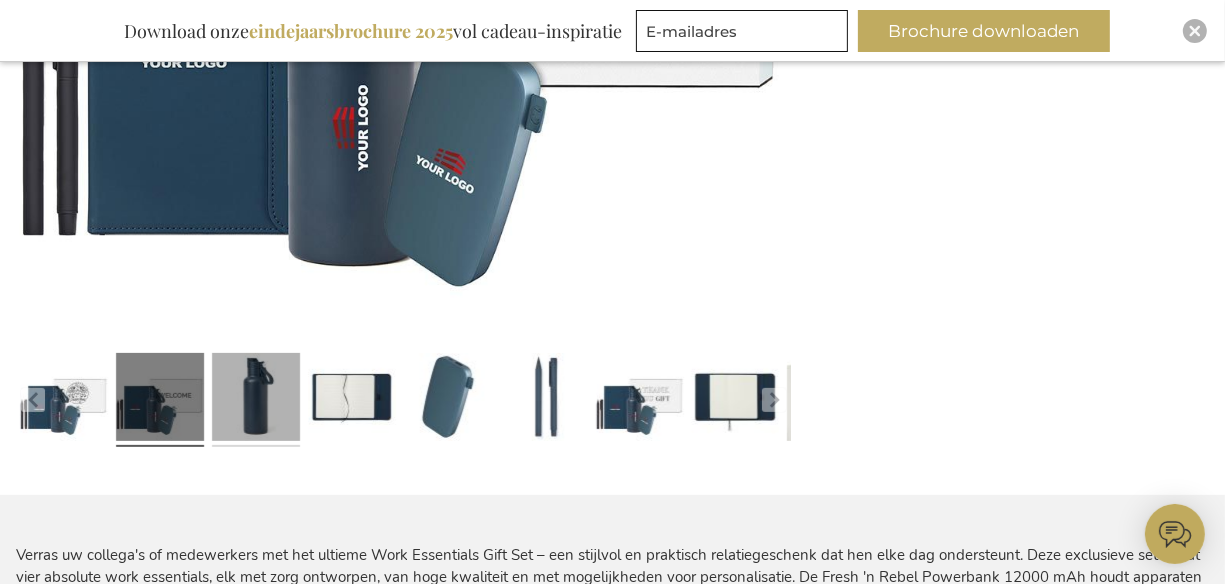 click at bounding box center [256, 400] 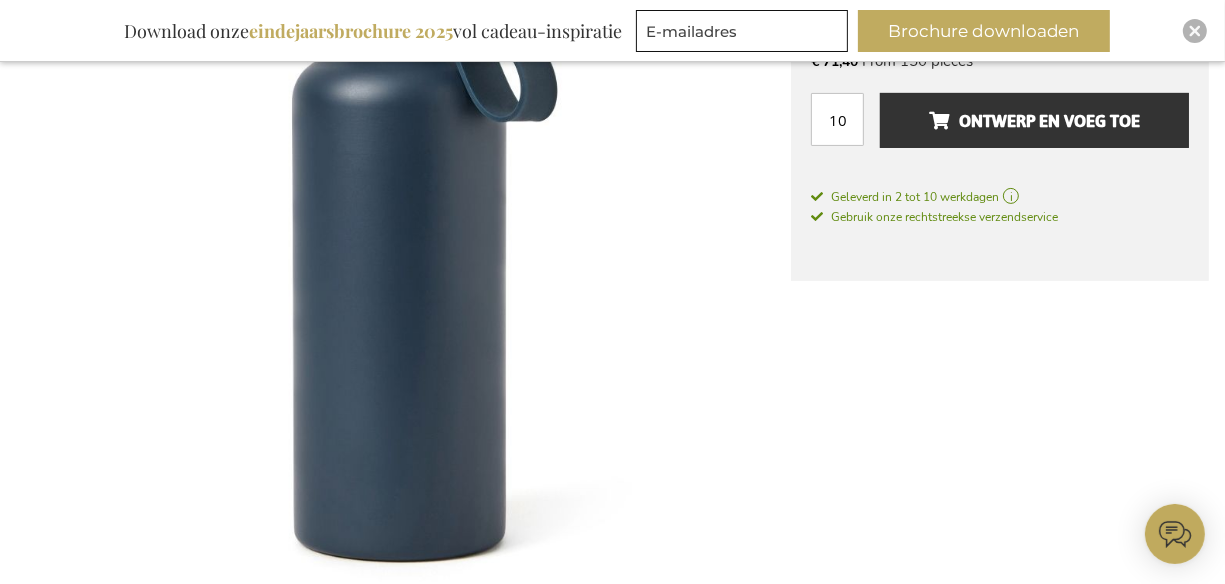 scroll, scrollTop: 578, scrollLeft: 0, axis: vertical 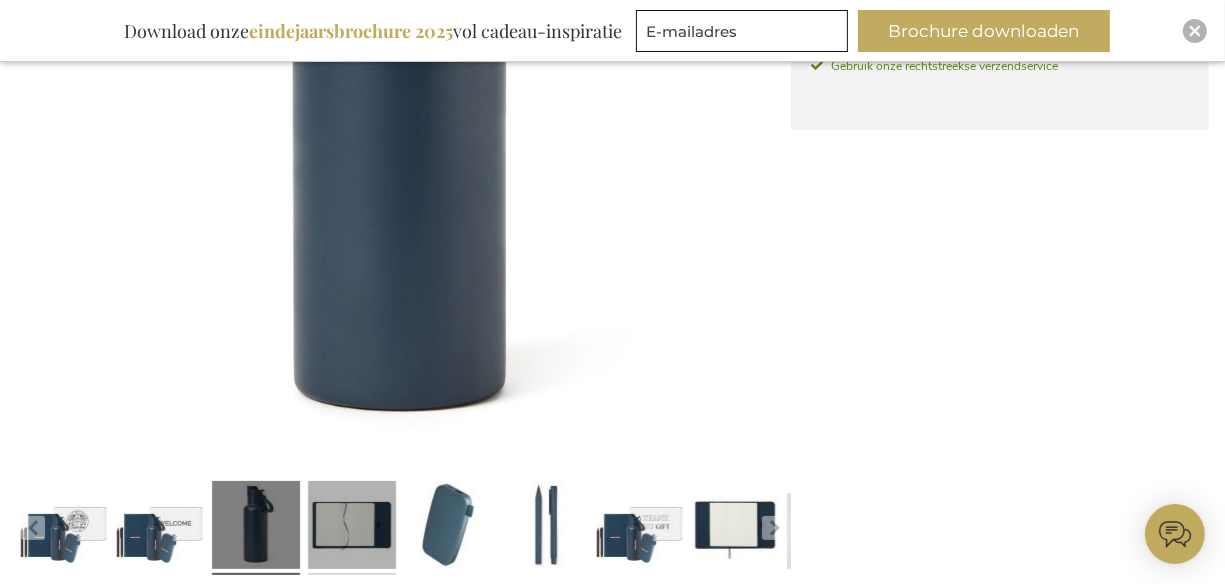 click at bounding box center (352, 528) 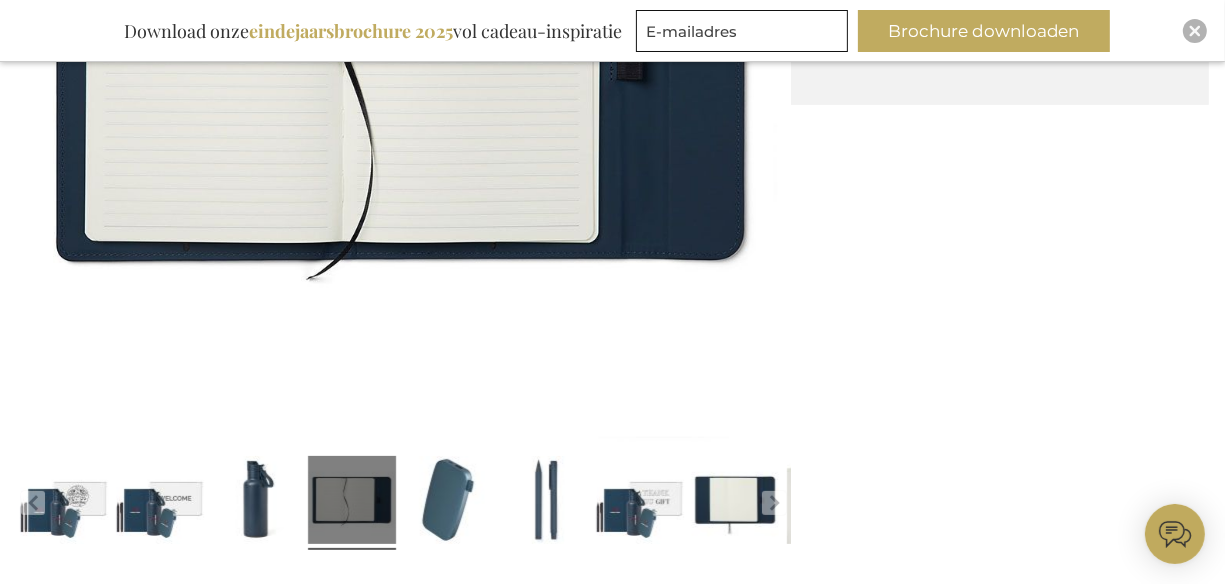 scroll, scrollTop: 702, scrollLeft: 0, axis: vertical 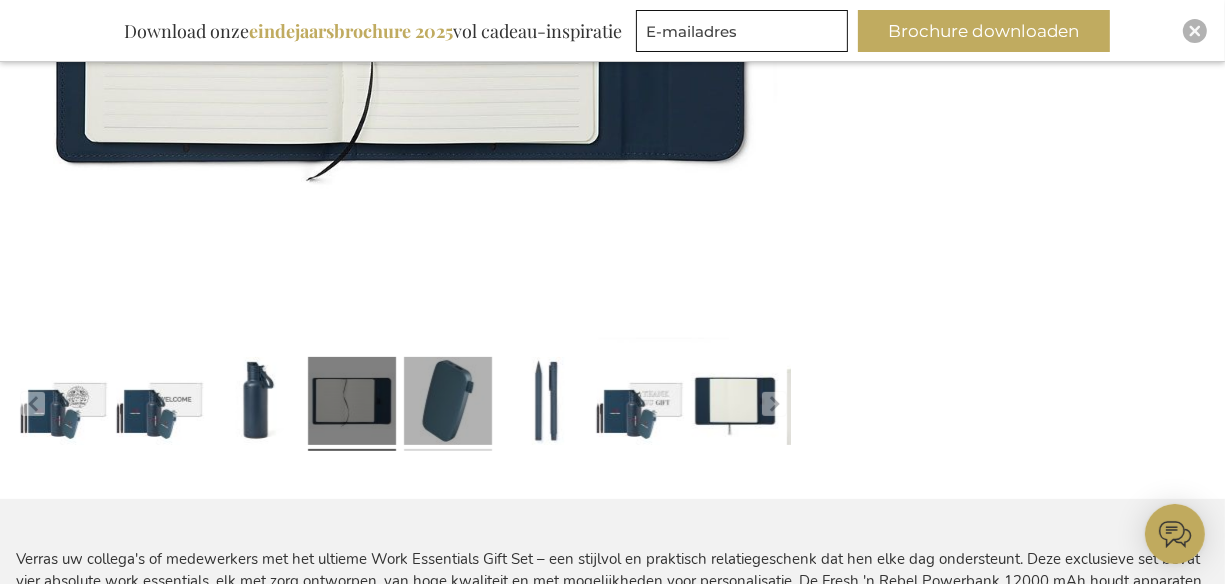 click at bounding box center [448, 404] 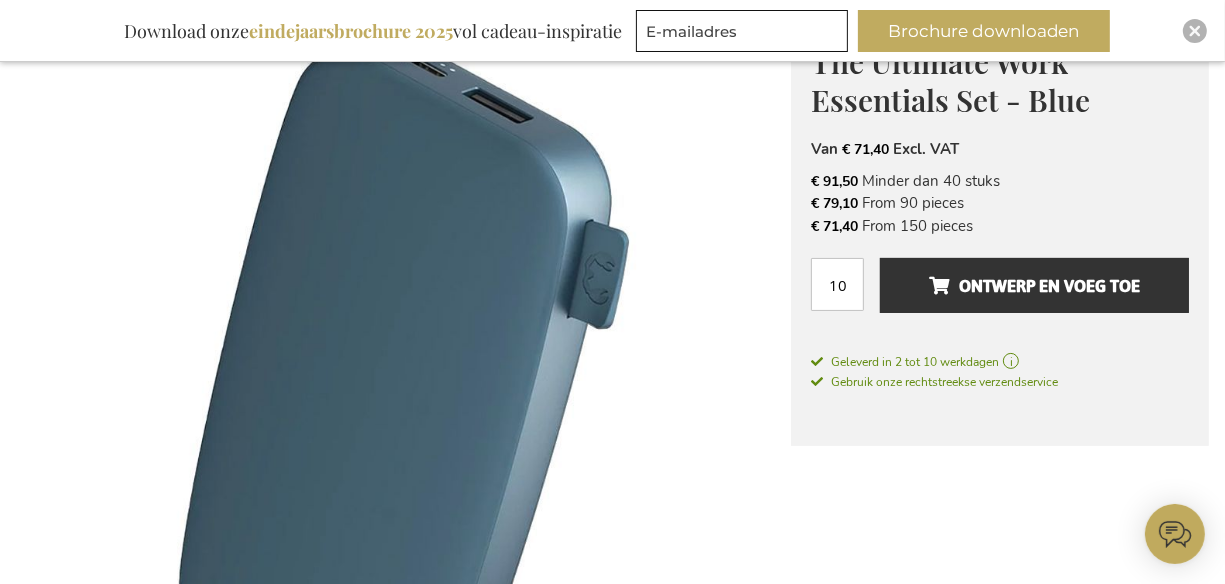 scroll, scrollTop: 640, scrollLeft: 0, axis: vertical 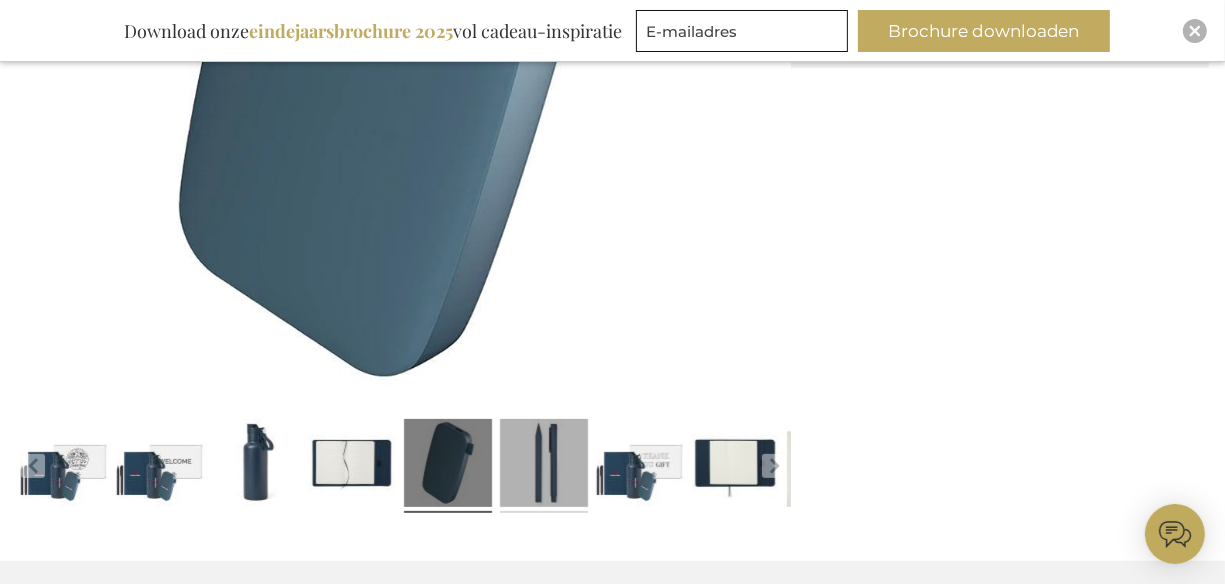 click at bounding box center [544, 466] 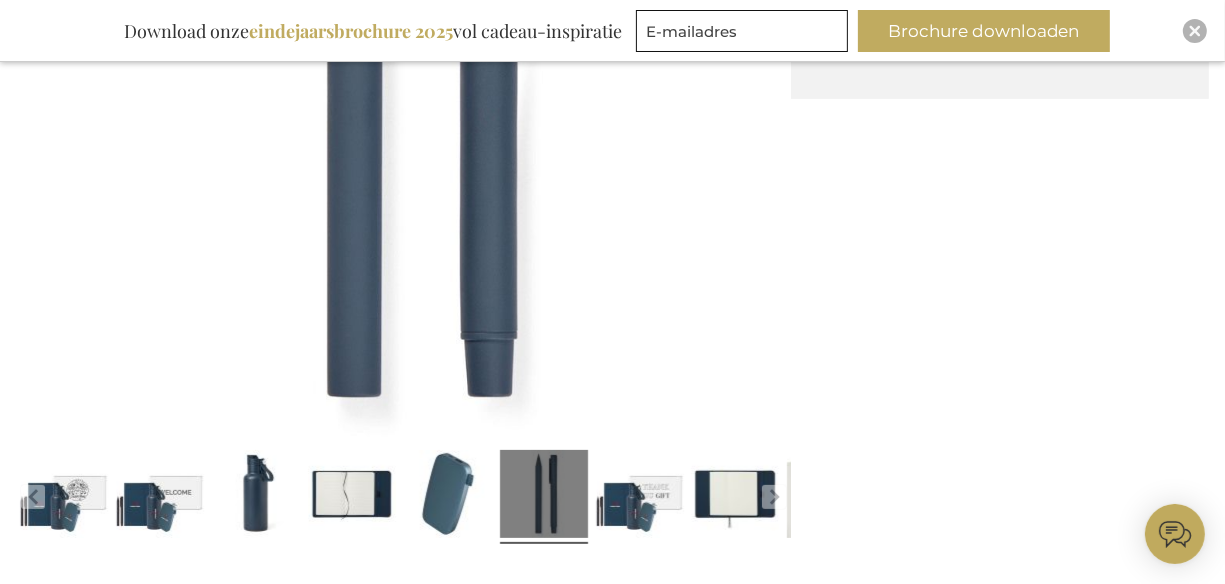 scroll, scrollTop: 624, scrollLeft: 0, axis: vertical 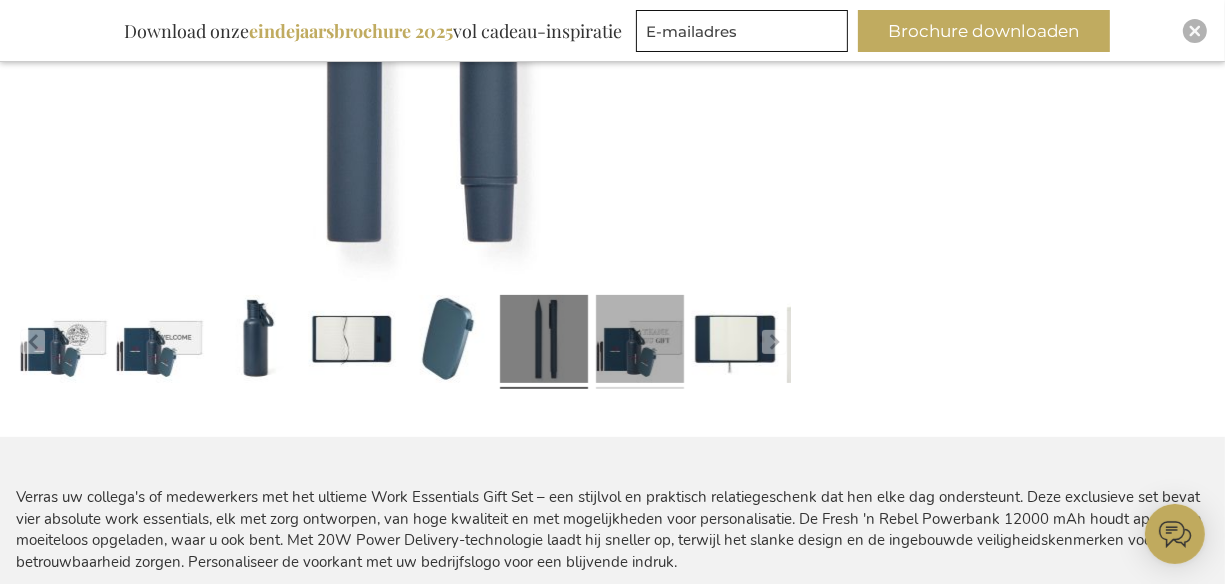 click at bounding box center [640, 342] 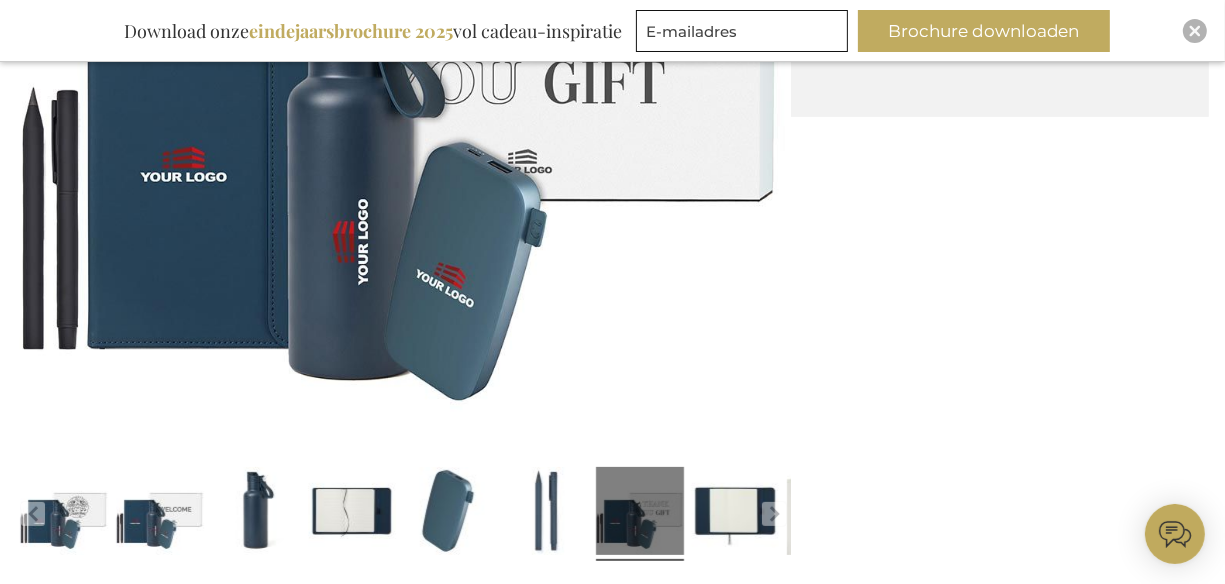 scroll, scrollTop: 597, scrollLeft: 0, axis: vertical 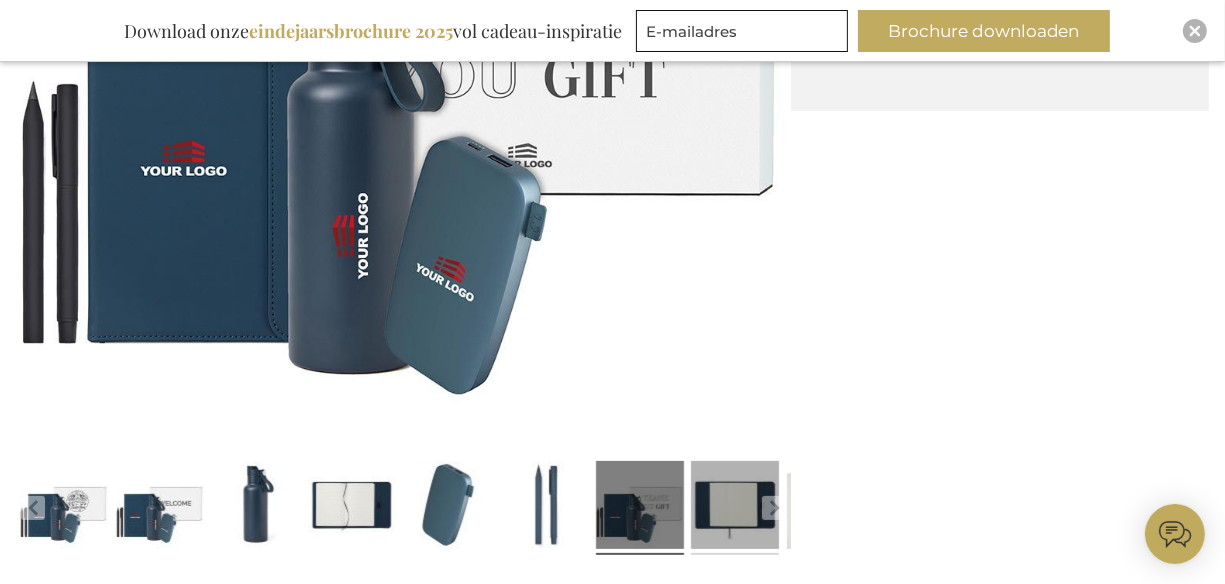 click 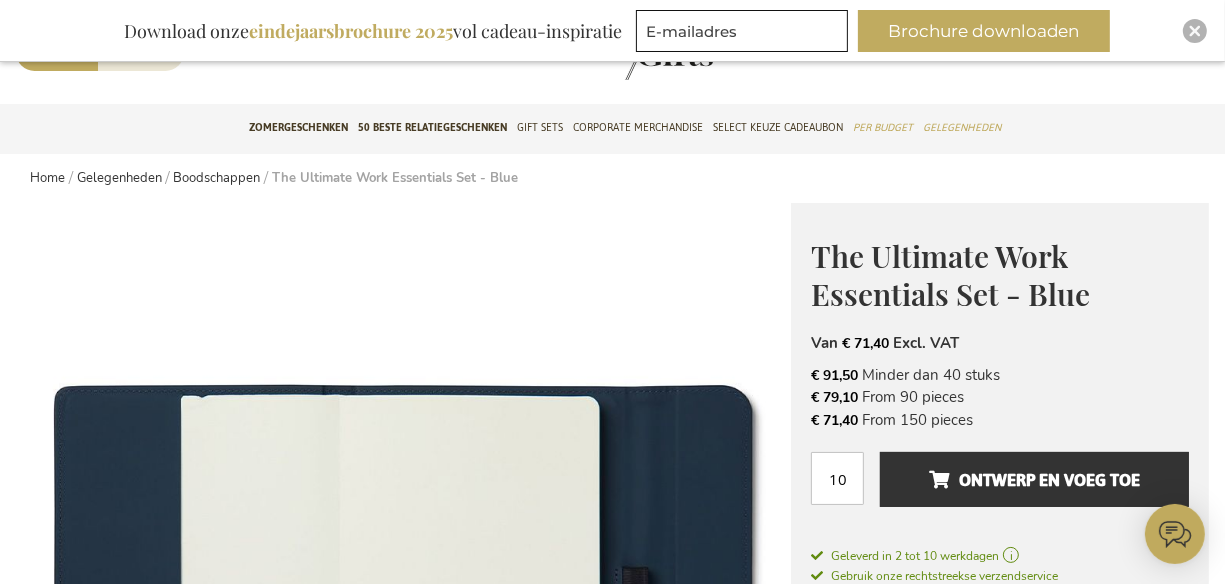 scroll, scrollTop: 0, scrollLeft: 0, axis: both 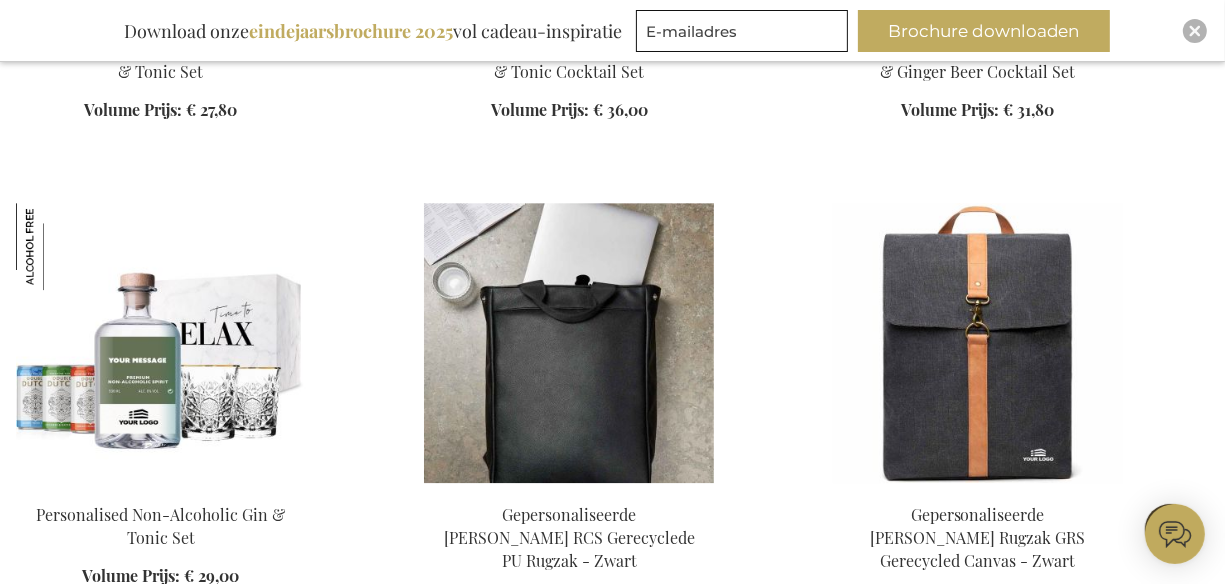 click at bounding box center [569, 343] 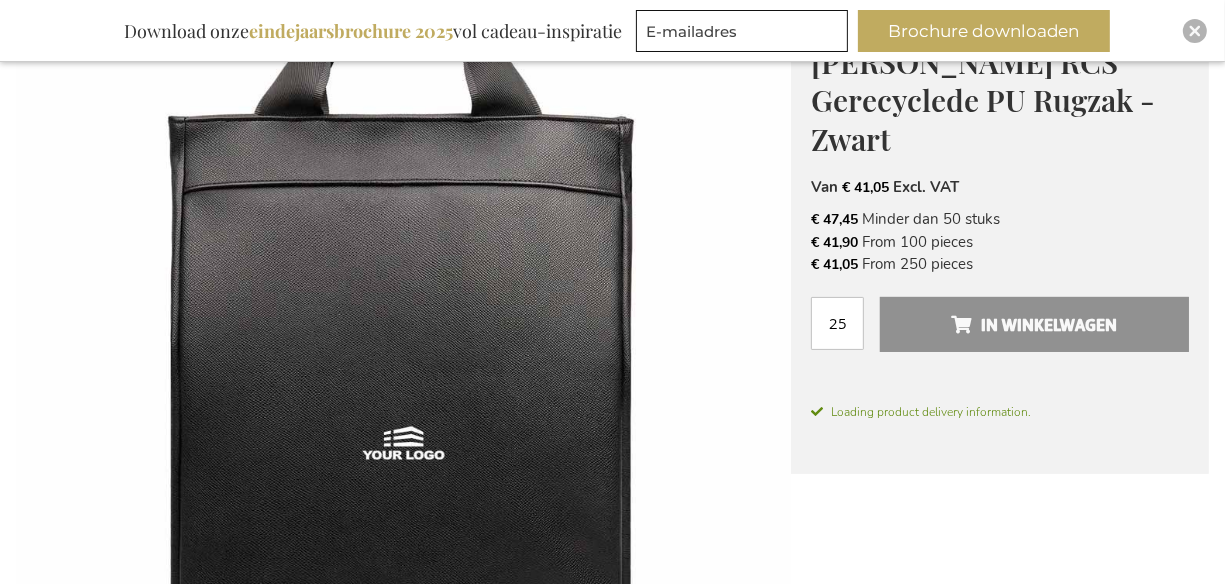 scroll, scrollTop: 236, scrollLeft: 0, axis: vertical 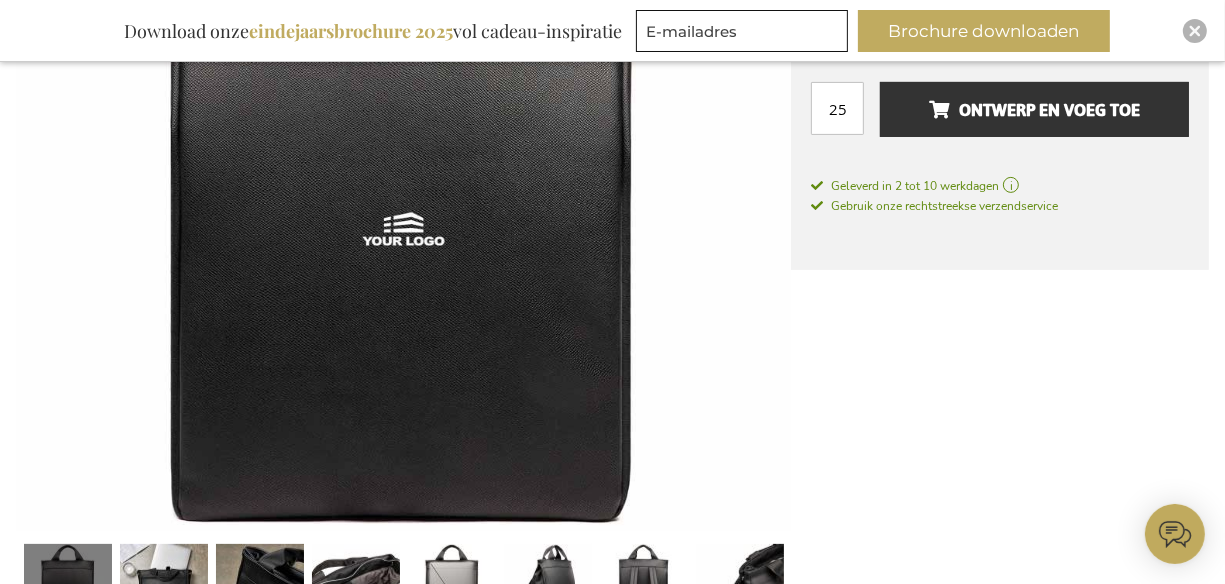 click at bounding box center (403, 143) 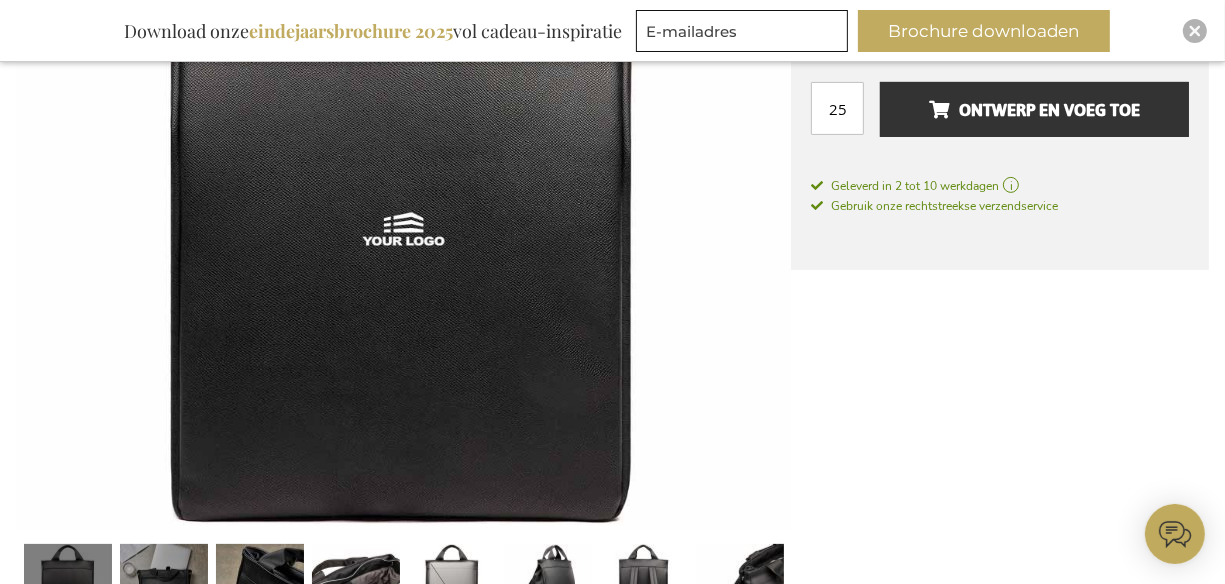 click at bounding box center (164, 591) 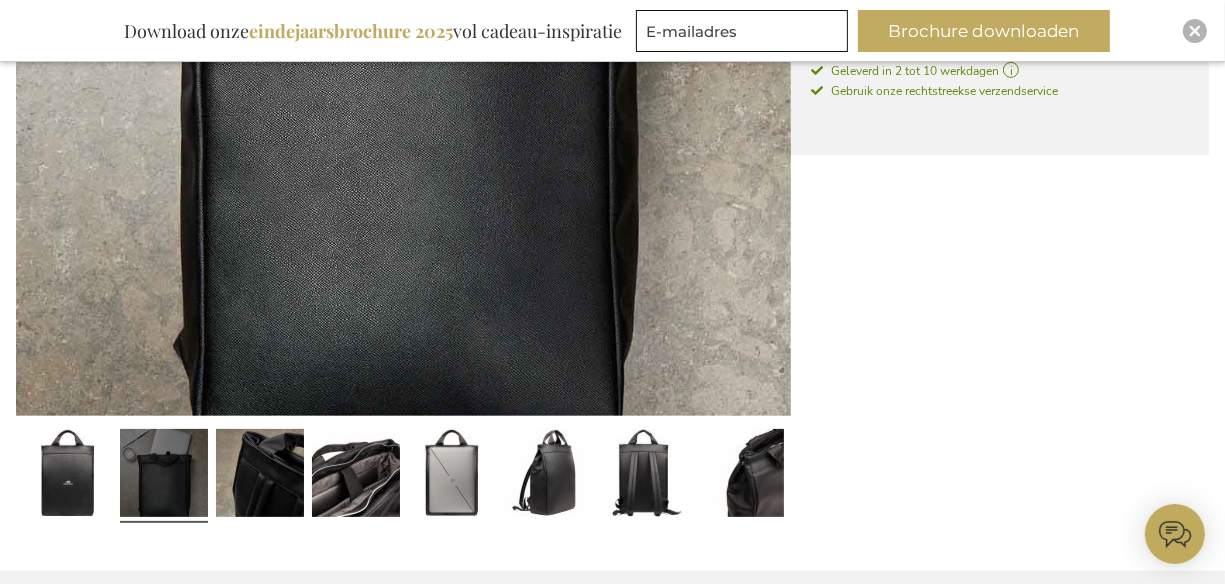 scroll, scrollTop: 645, scrollLeft: 0, axis: vertical 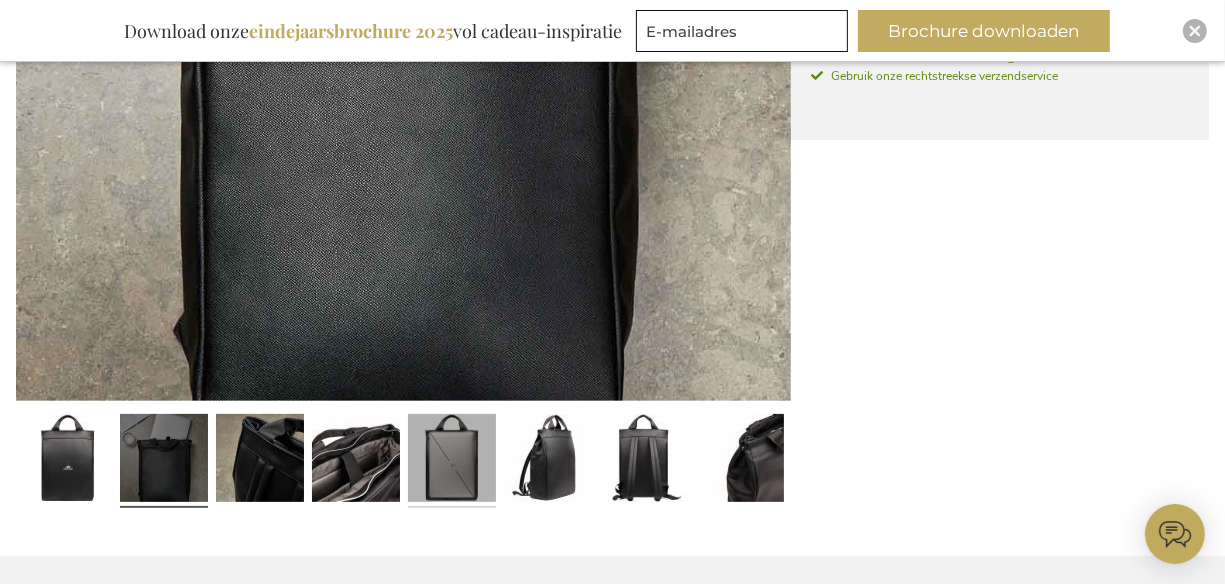 click at bounding box center (452, 461) 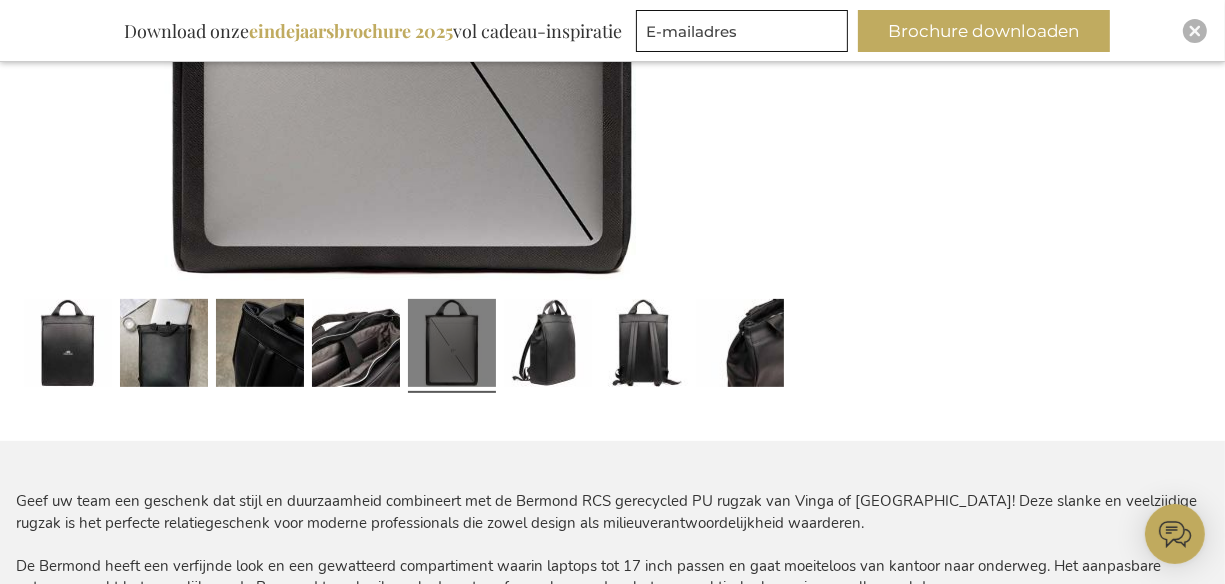 scroll, scrollTop: 749, scrollLeft: 0, axis: vertical 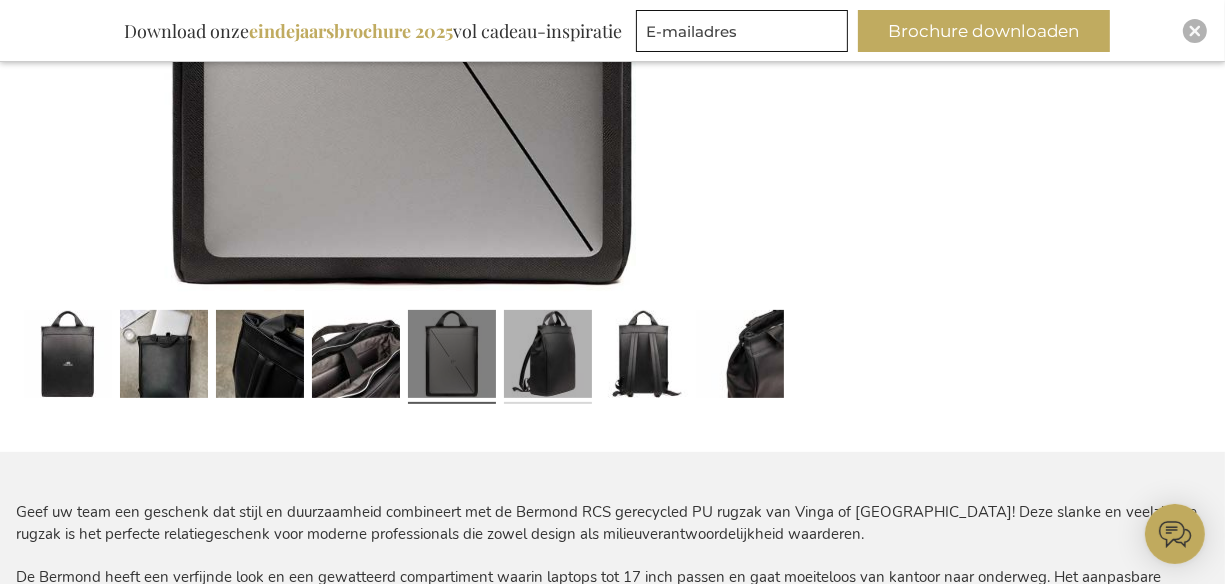 click at bounding box center [548, 357] 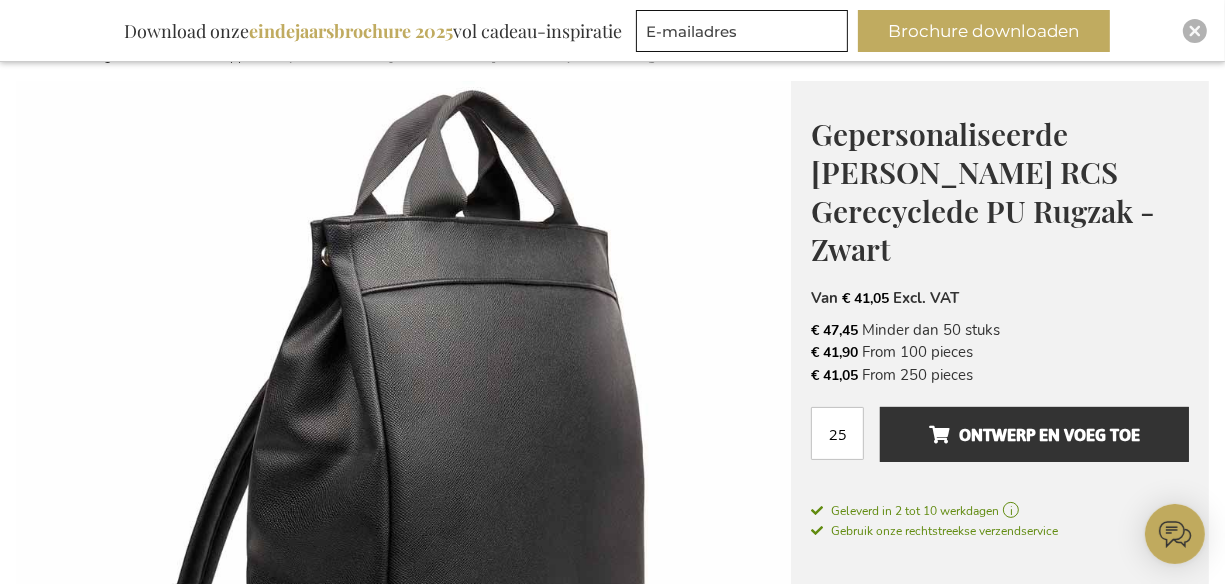 scroll, scrollTop: 228, scrollLeft: 0, axis: vertical 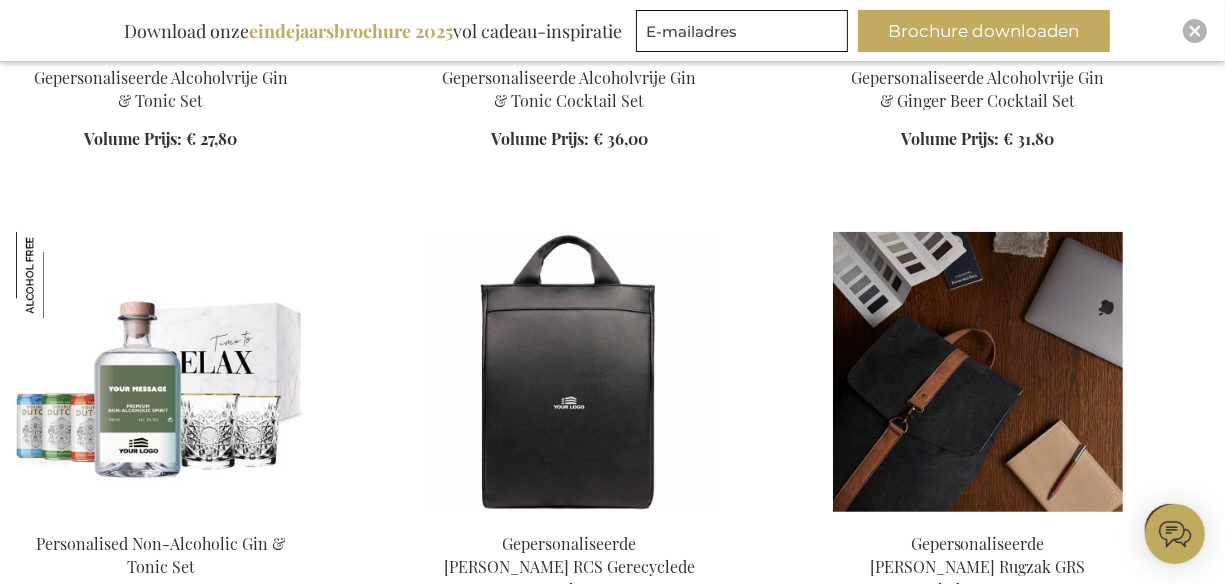 click at bounding box center (978, 372) 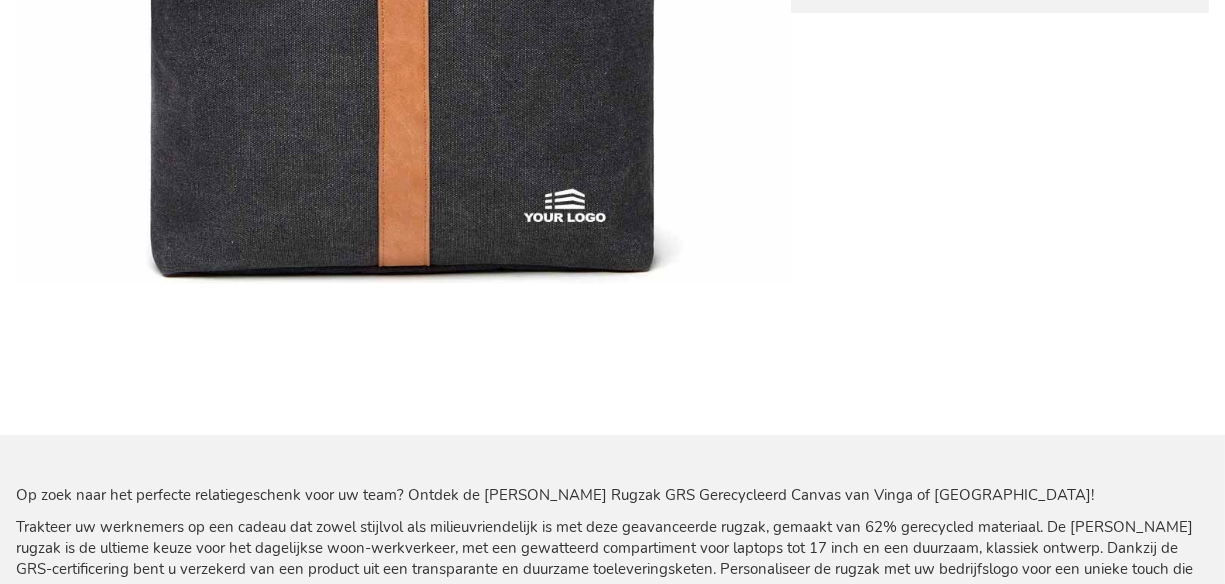scroll, scrollTop: 681, scrollLeft: 0, axis: vertical 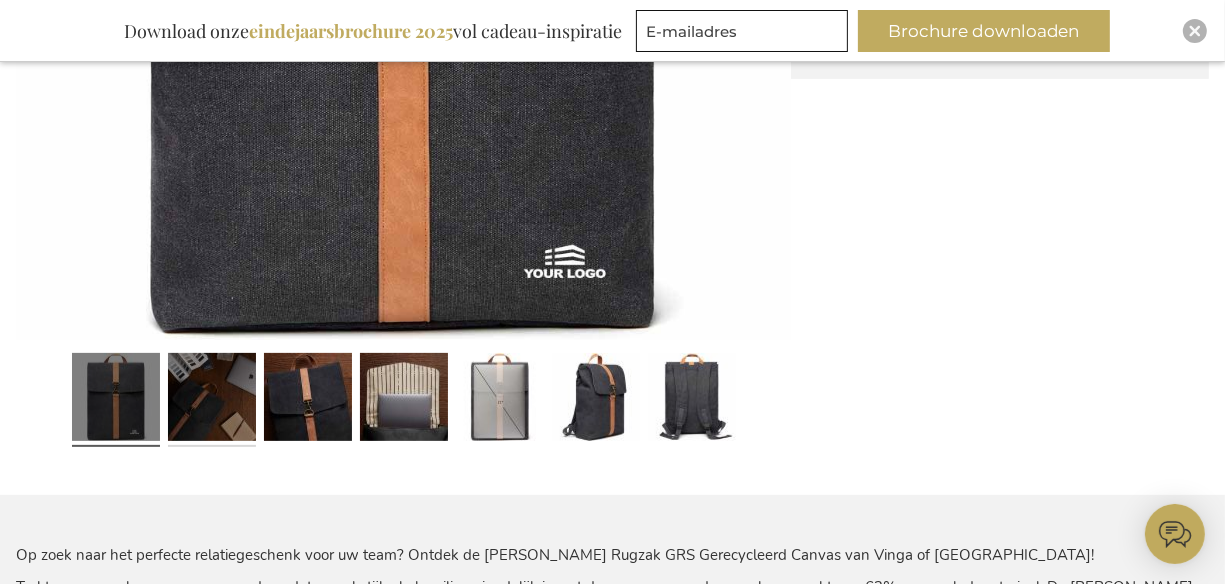 click at bounding box center (212, 400) 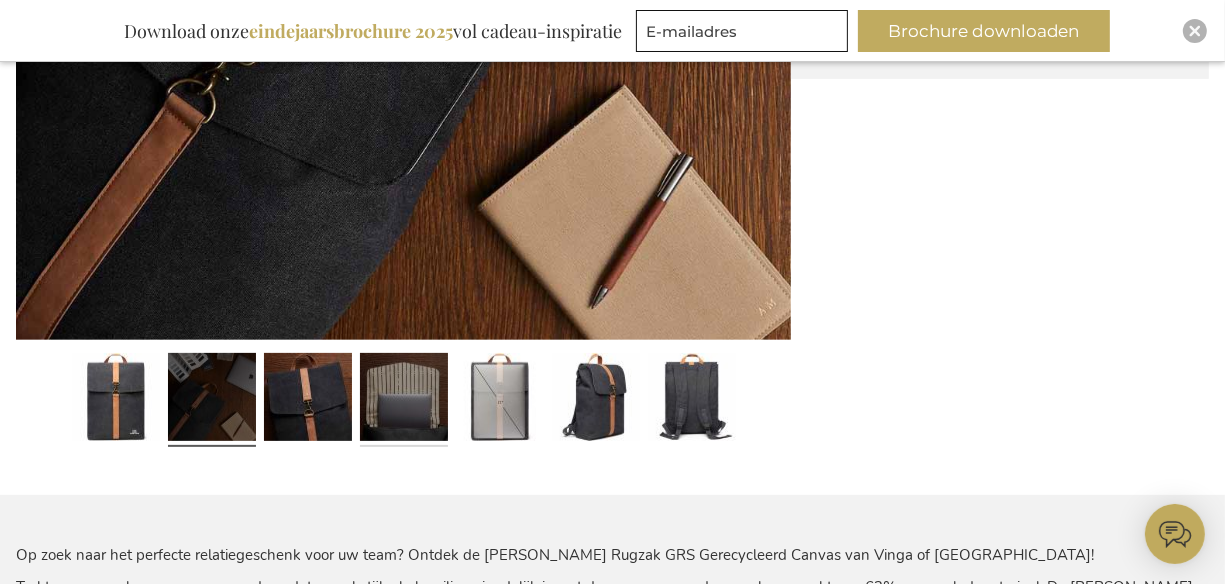 click at bounding box center (404, 400) 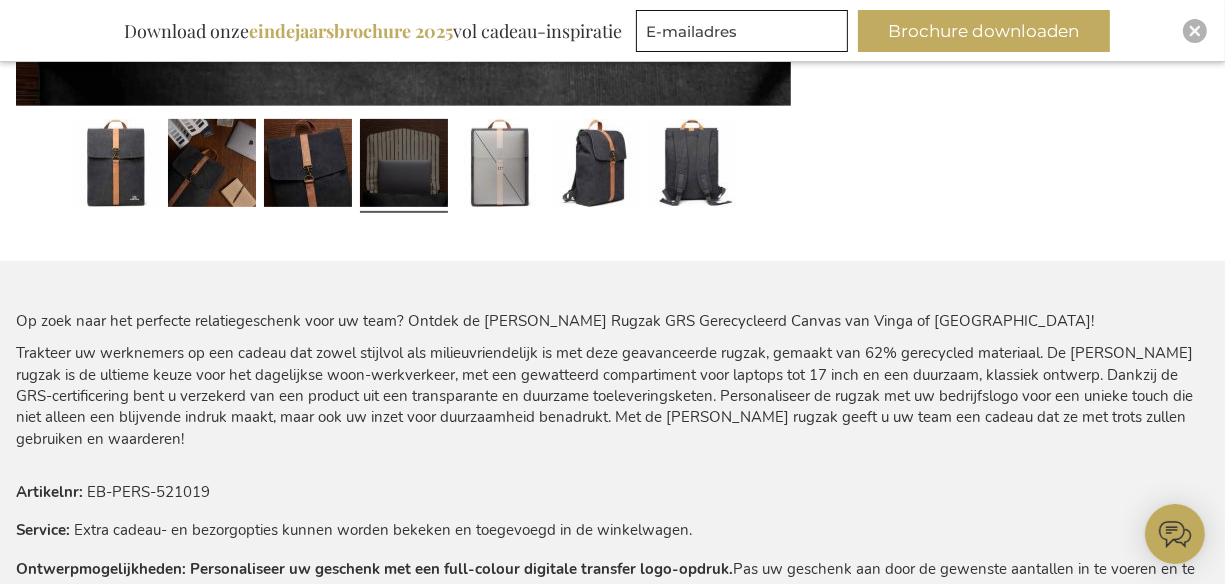 scroll, scrollTop: 834, scrollLeft: 0, axis: vertical 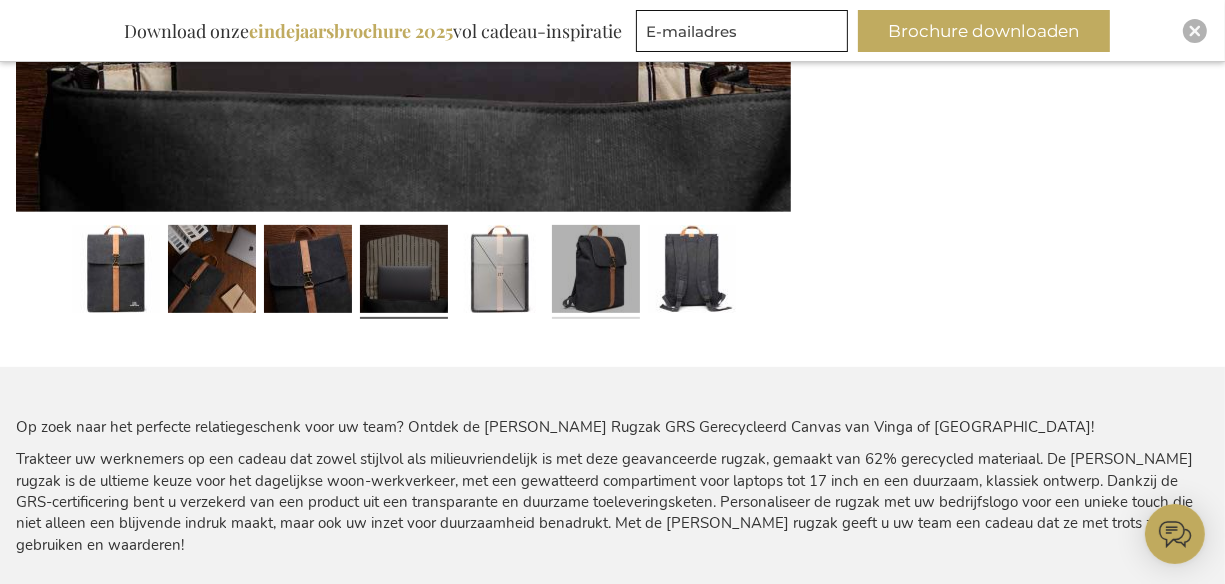click at bounding box center [596, 272] 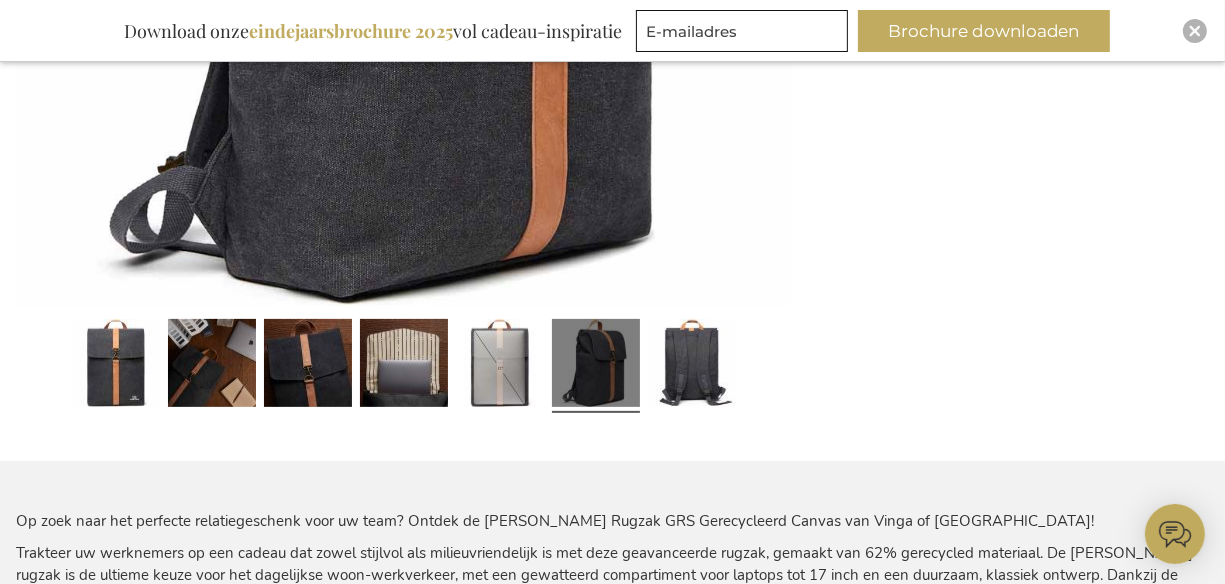 scroll, scrollTop: 799, scrollLeft: 0, axis: vertical 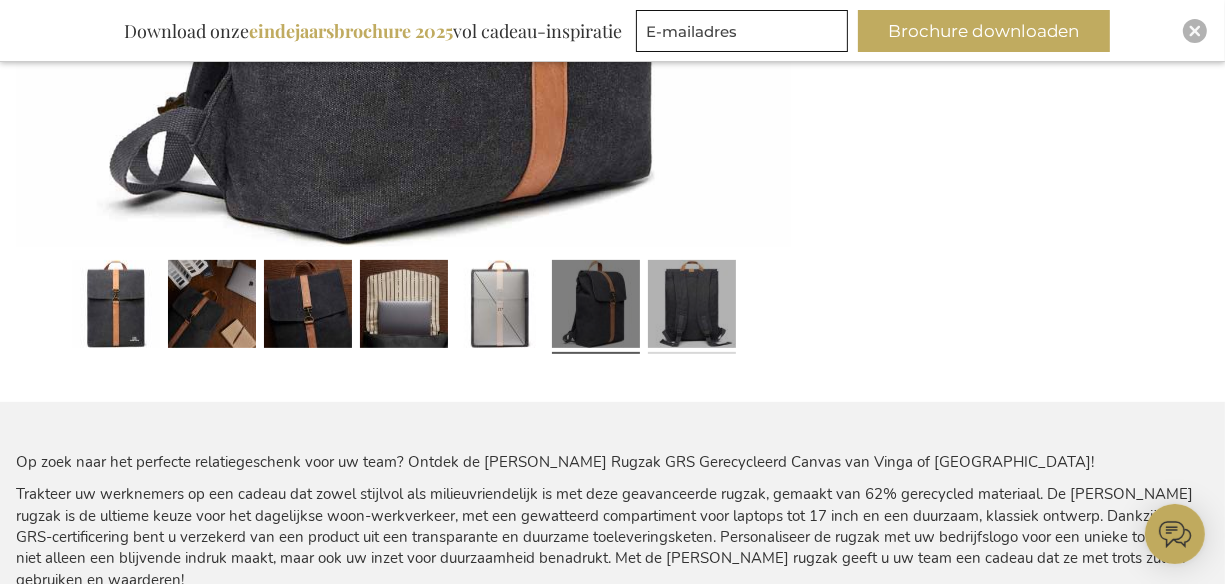 click at bounding box center [692, 307] 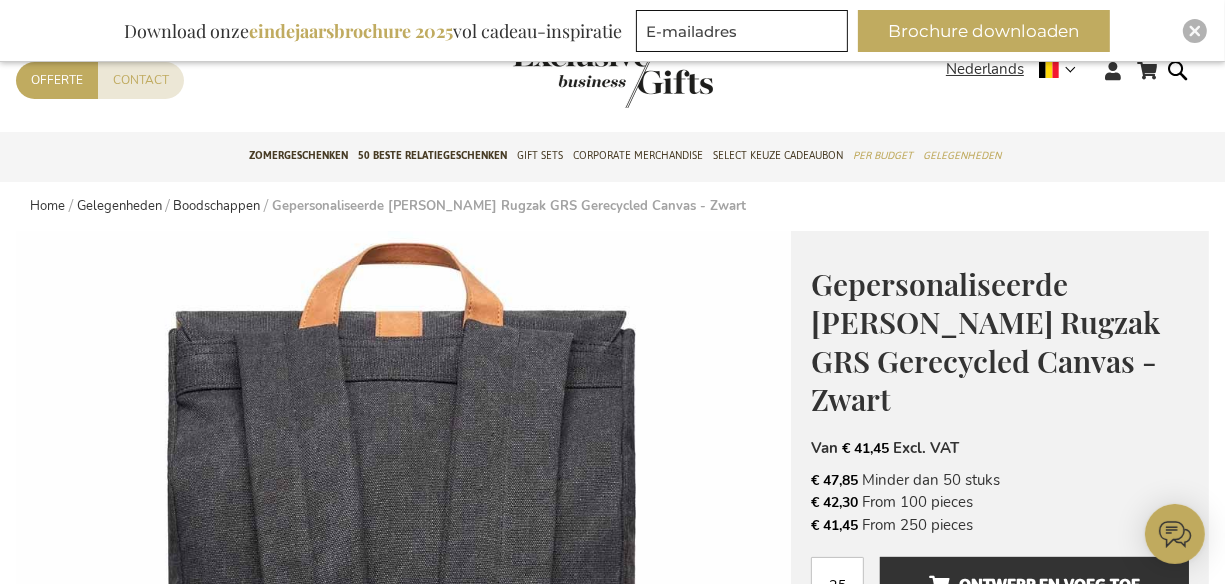 scroll, scrollTop: 31, scrollLeft: 0, axis: vertical 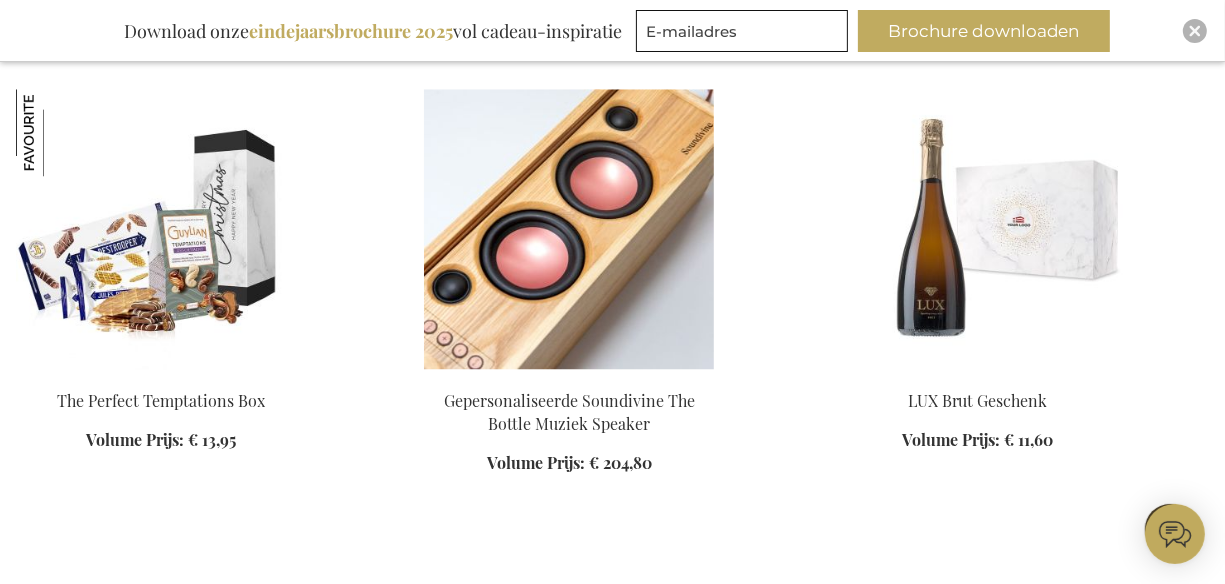 click at bounding box center (569, 229) 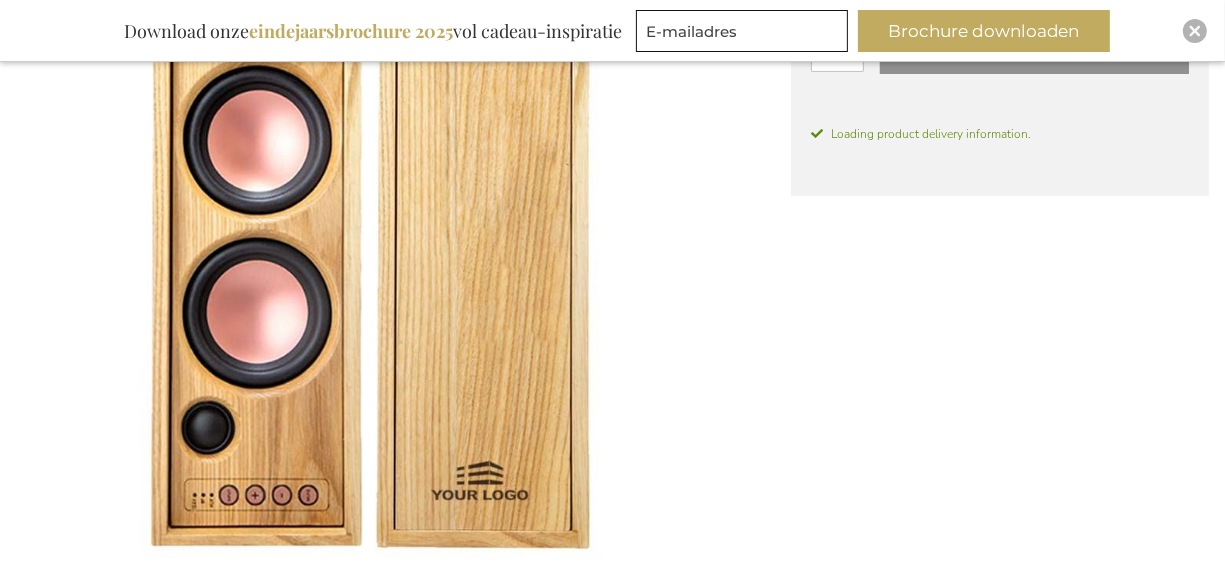 scroll, scrollTop: 865, scrollLeft: 0, axis: vertical 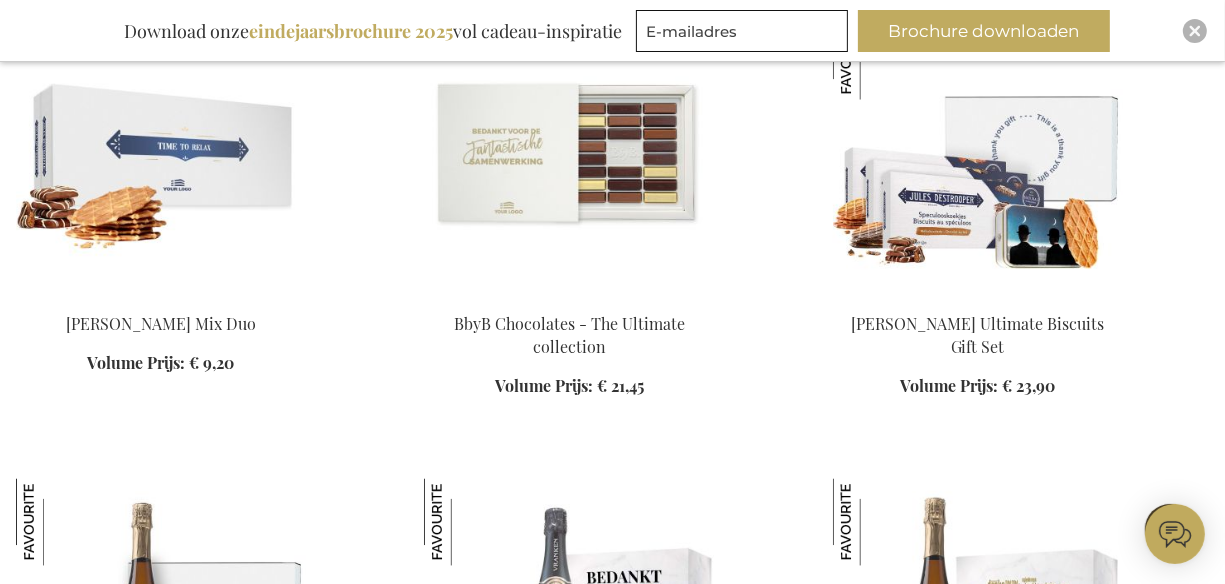 click at bounding box center [569, 153] 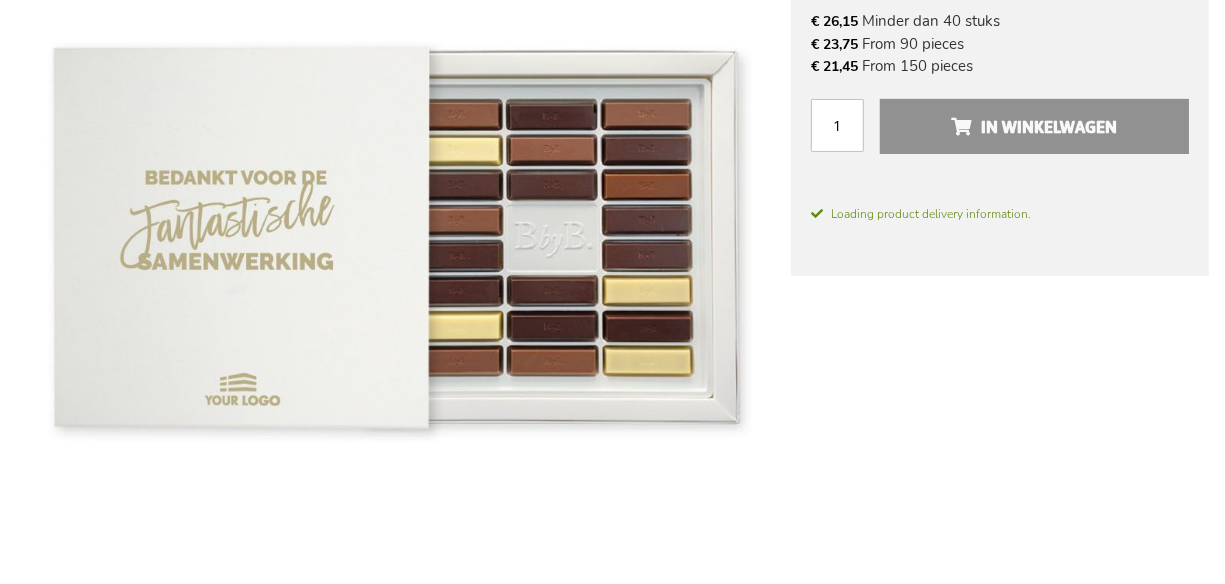scroll, scrollTop: 341, scrollLeft: 0, axis: vertical 